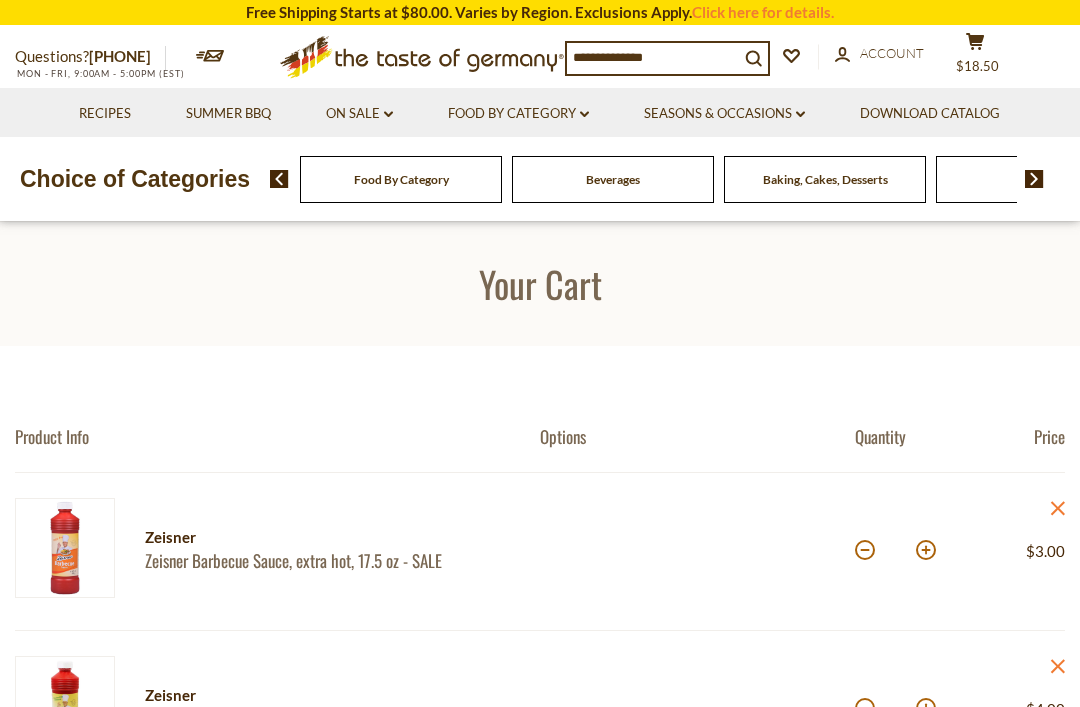 scroll, scrollTop: 1170, scrollLeft: 0, axis: vertical 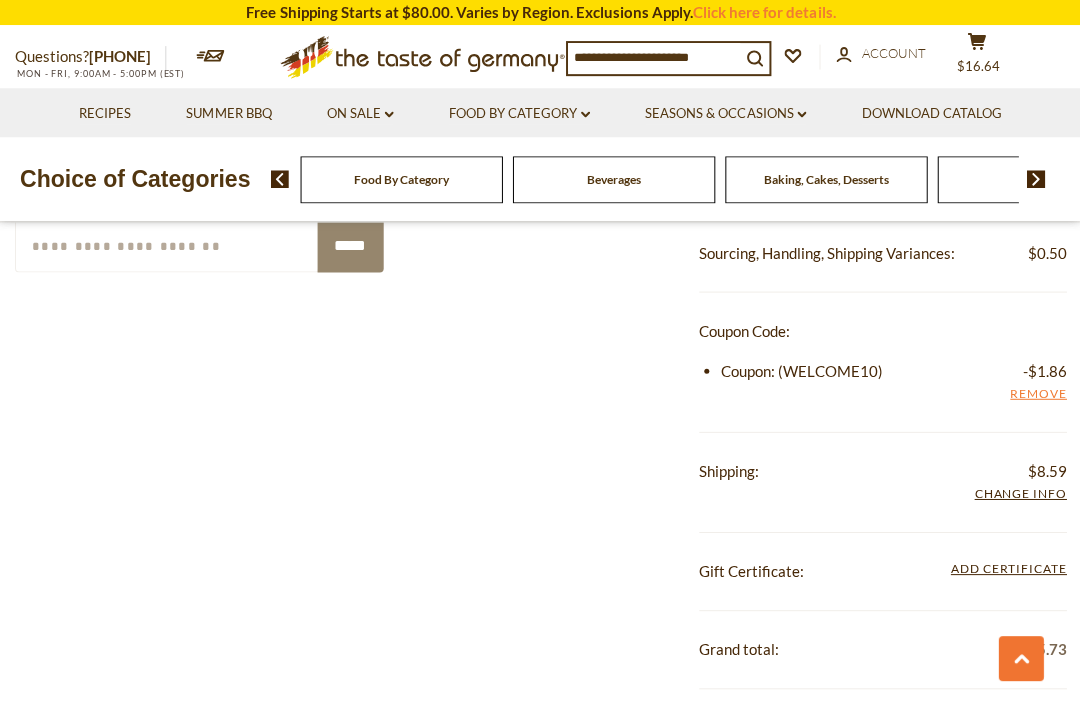 click at bounding box center (653, 57) 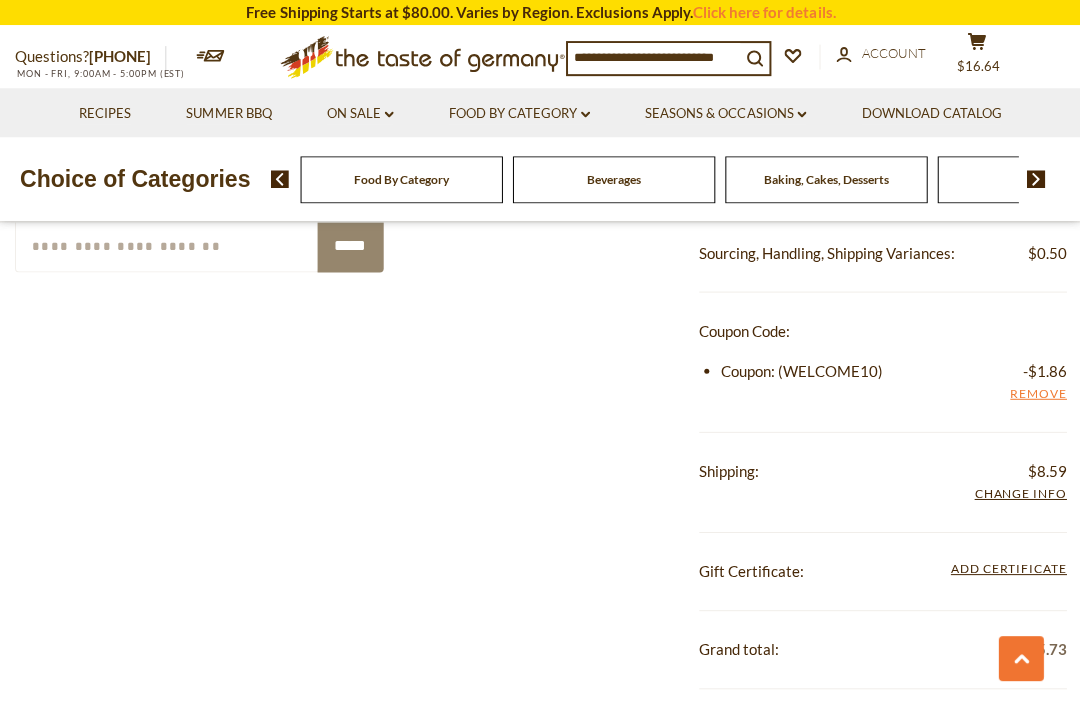 scroll, scrollTop: 1103, scrollLeft: 0, axis: vertical 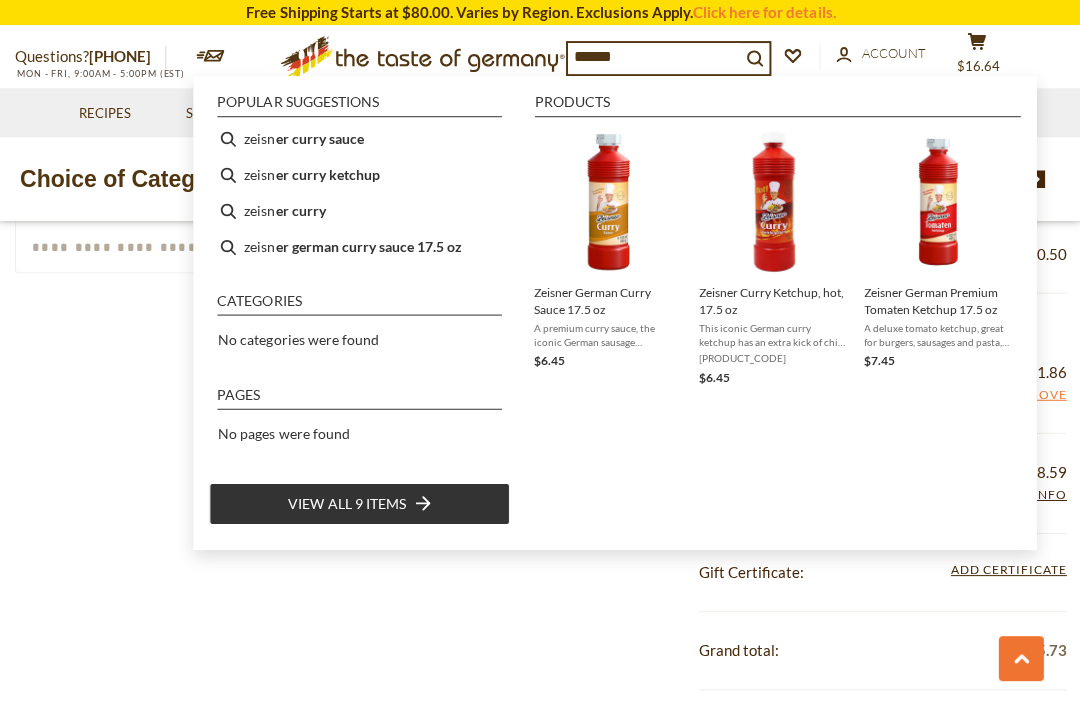 type on "*******" 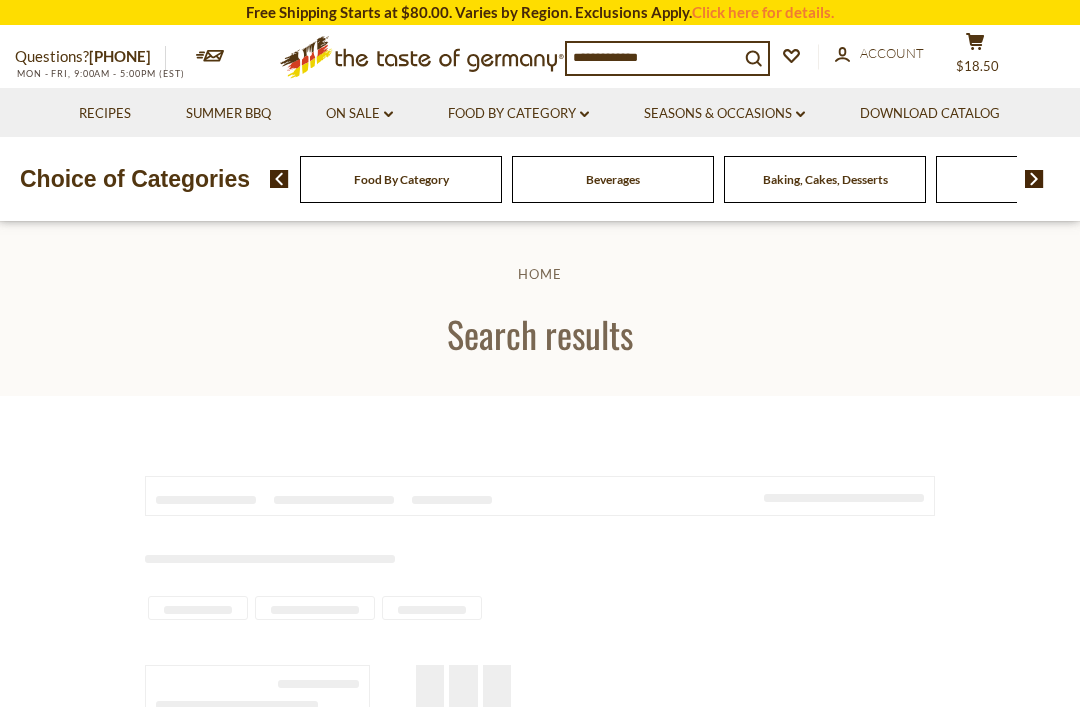 scroll, scrollTop: 0, scrollLeft: 0, axis: both 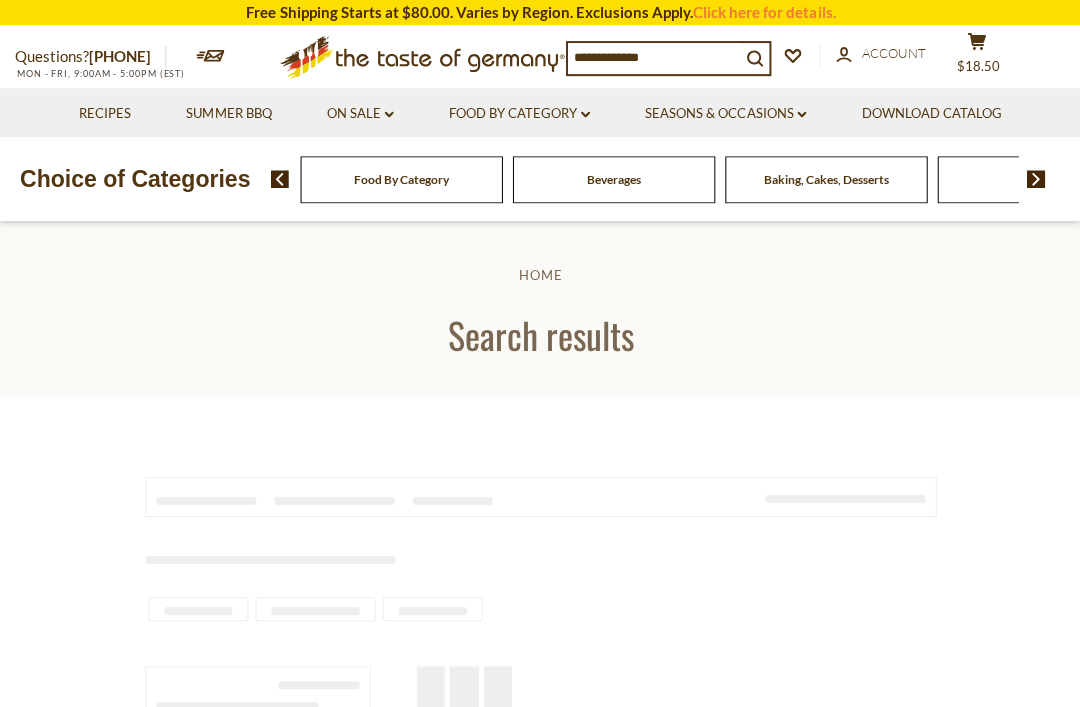 type on "*******" 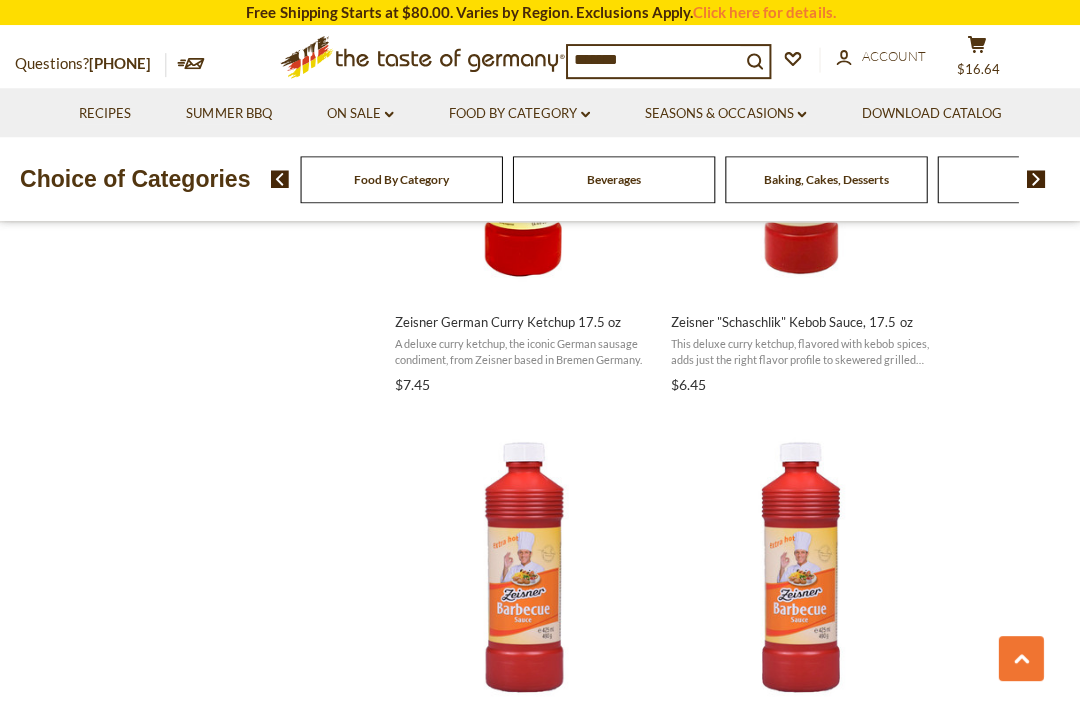 scroll, scrollTop: 1341, scrollLeft: 0, axis: vertical 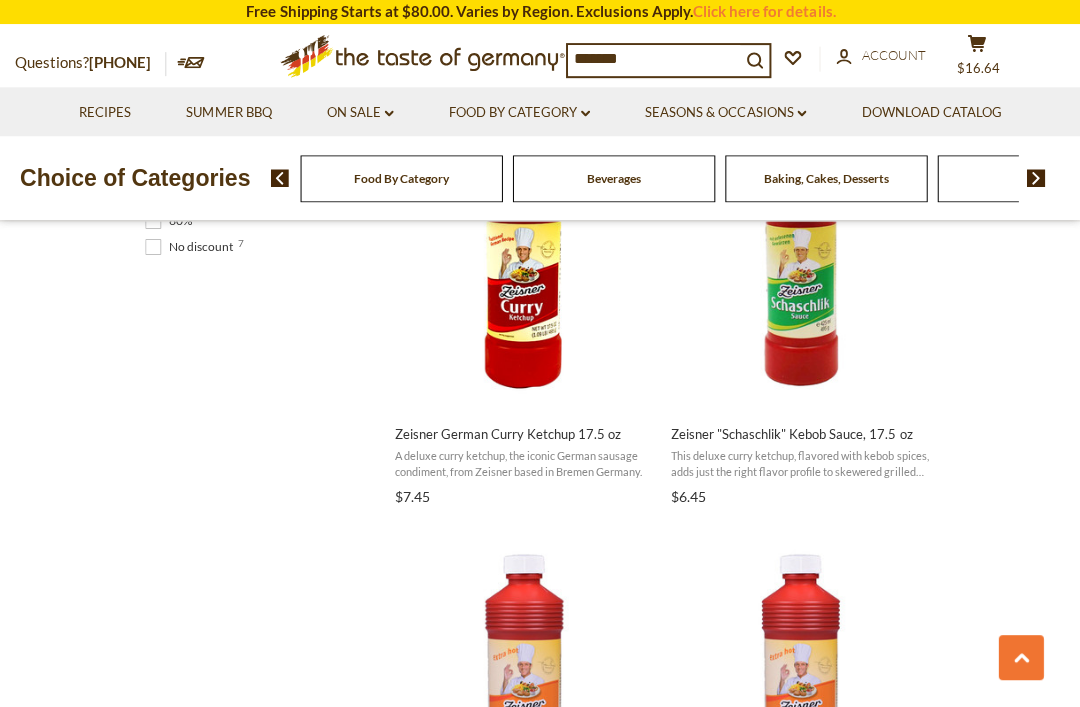 click on "Zeisner "Schaschlik" Kebob Sauce, 17.5 oz" at bounding box center (799, 434) 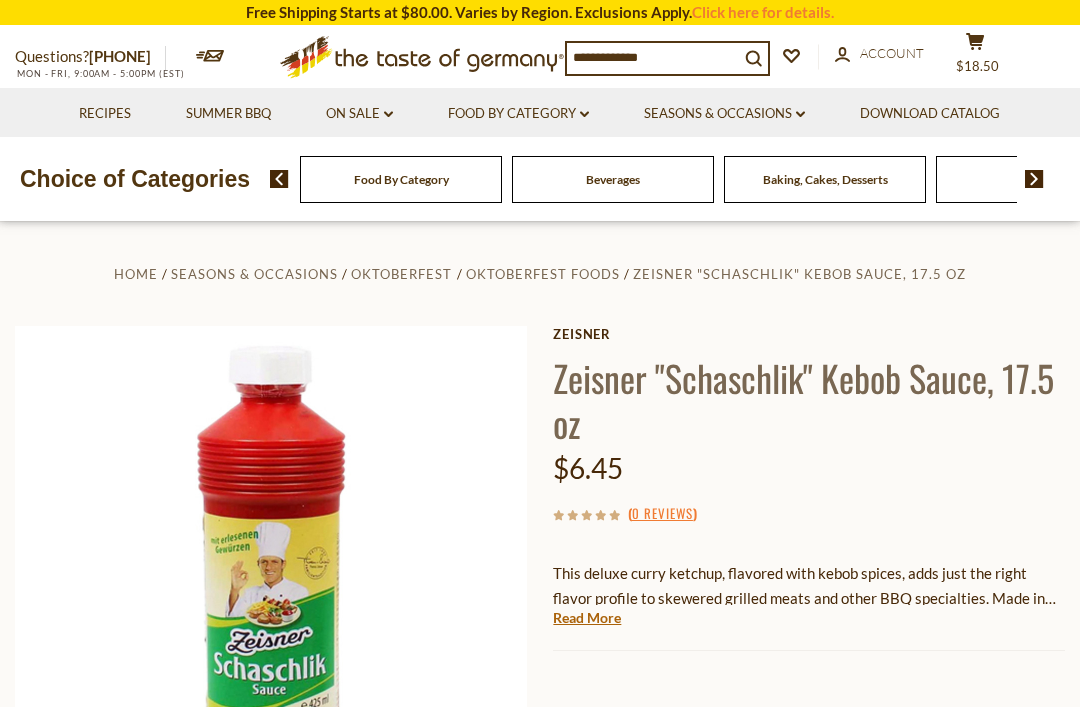 scroll, scrollTop: 573, scrollLeft: 2, axis: both 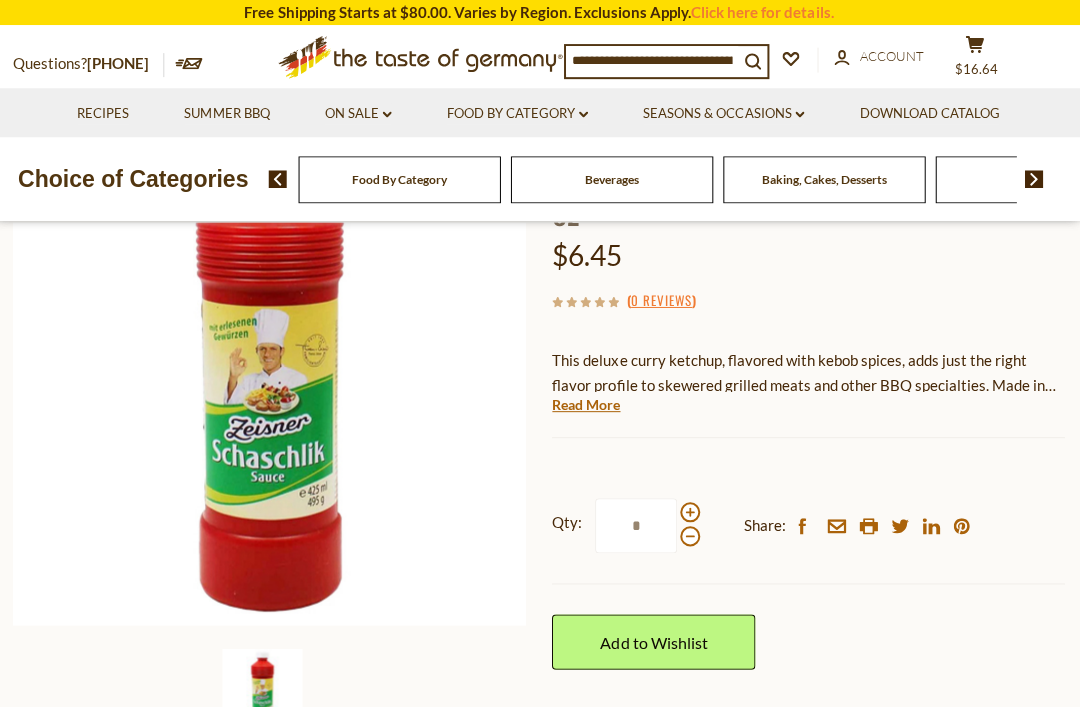 click on "Read More" at bounding box center [587, 404] 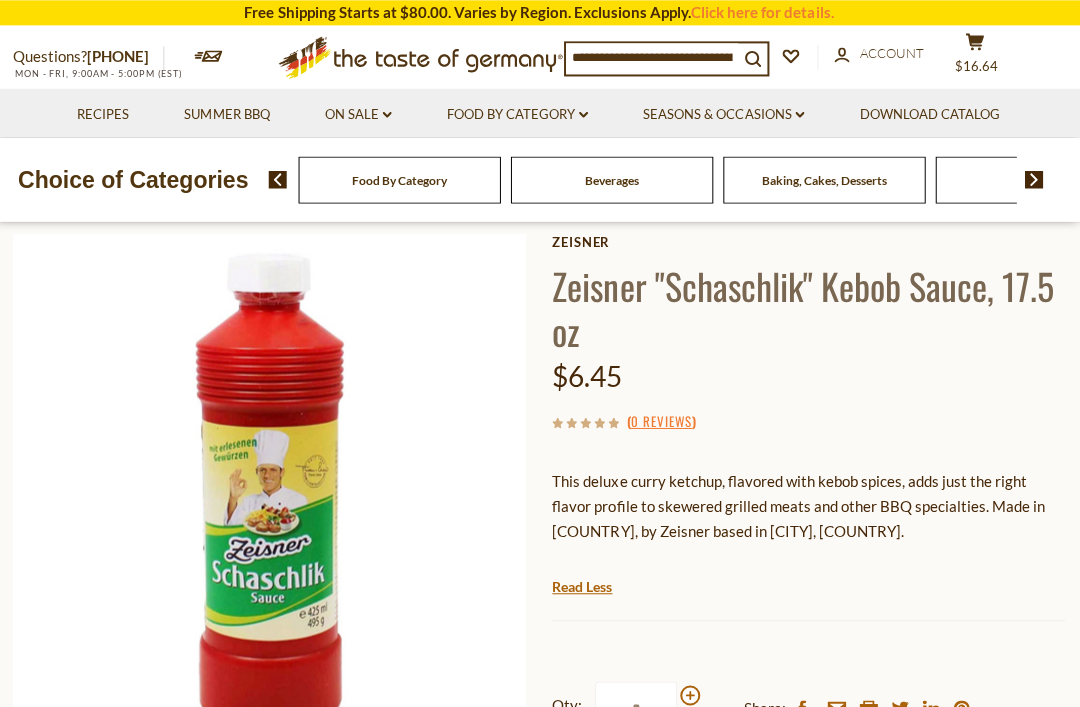 scroll, scrollTop: 92, scrollLeft: 0, axis: vertical 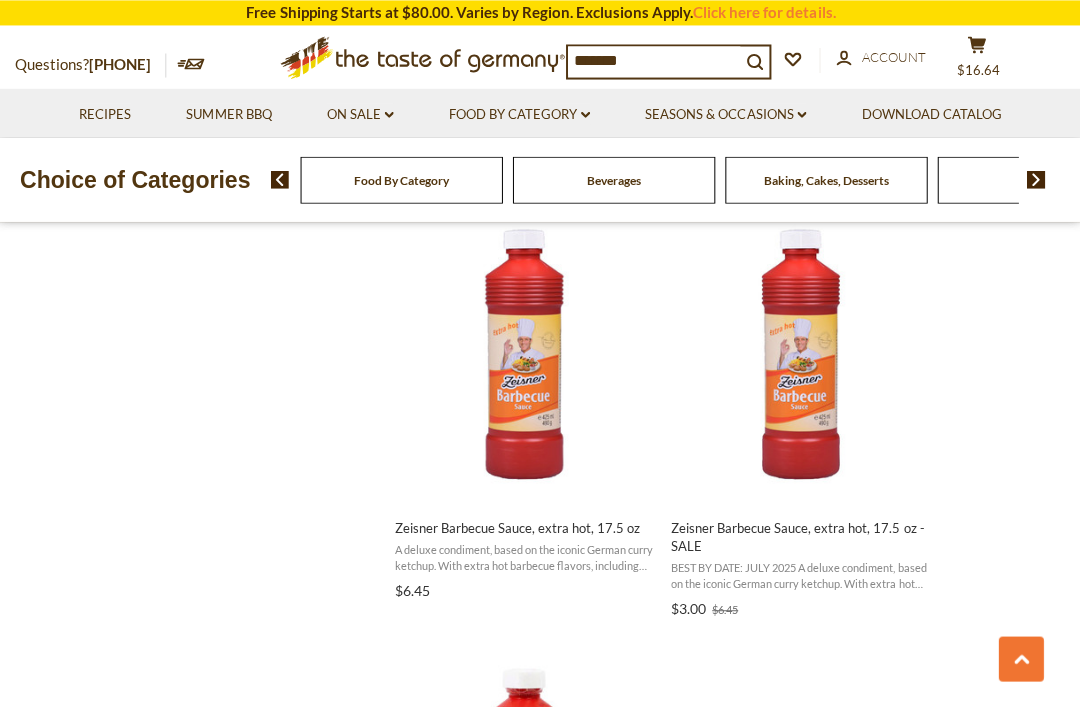 click on "cart" 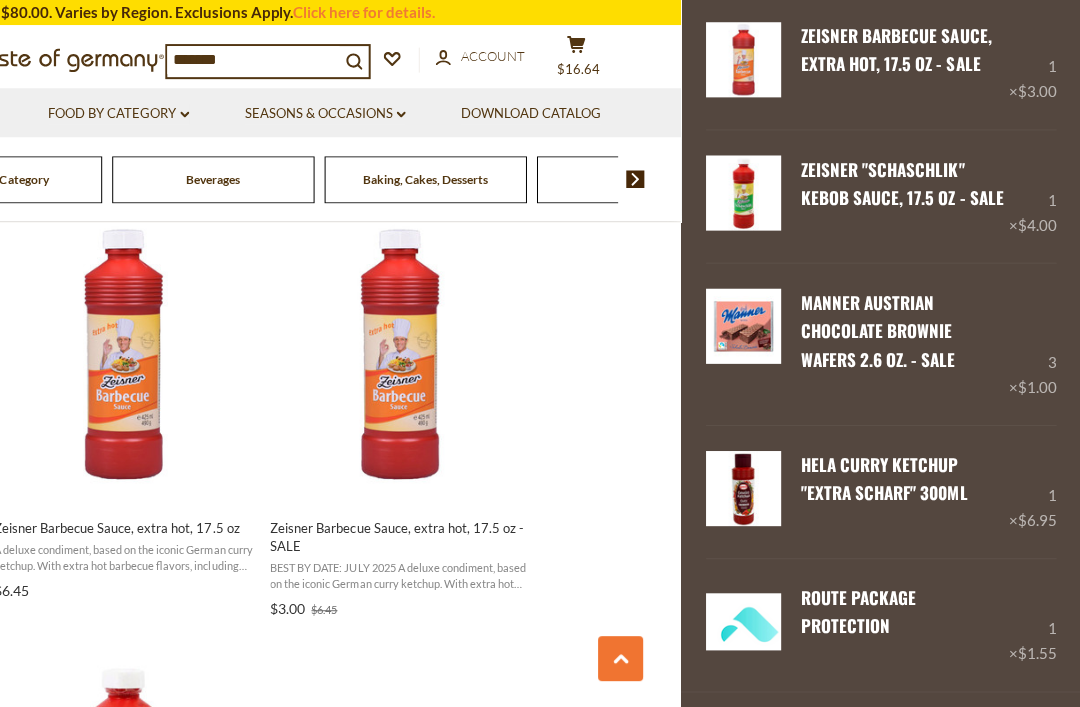 scroll, scrollTop: 107, scrollLeft: 0, axis: vertical 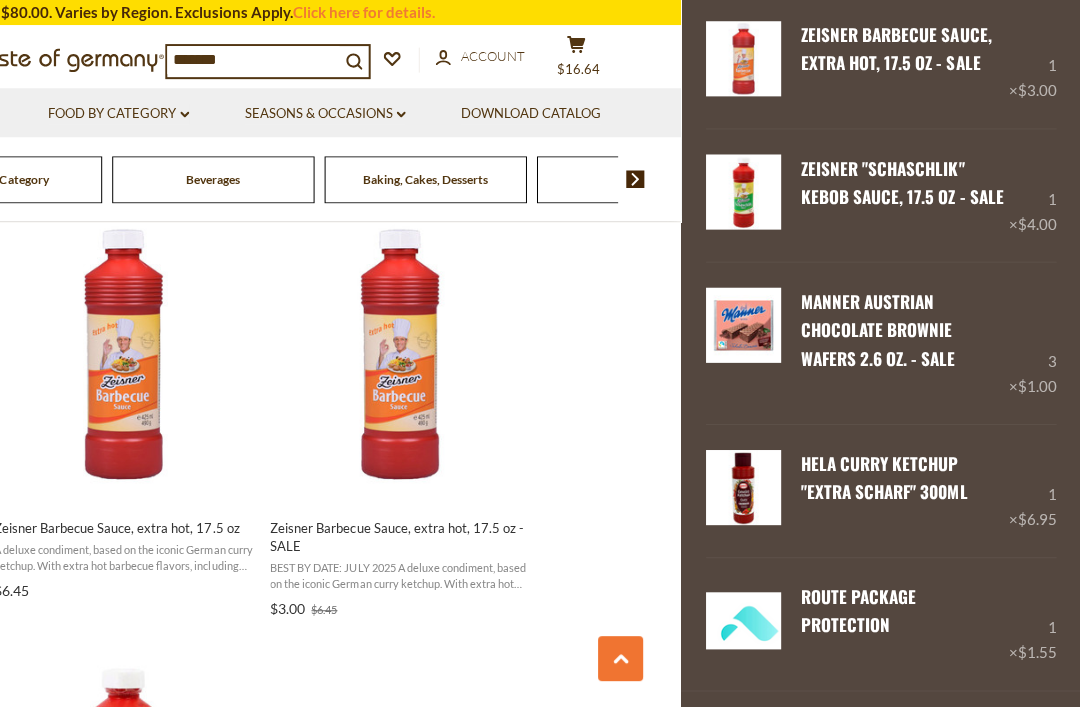 click on "Remove" at bounding box center (880, 387) 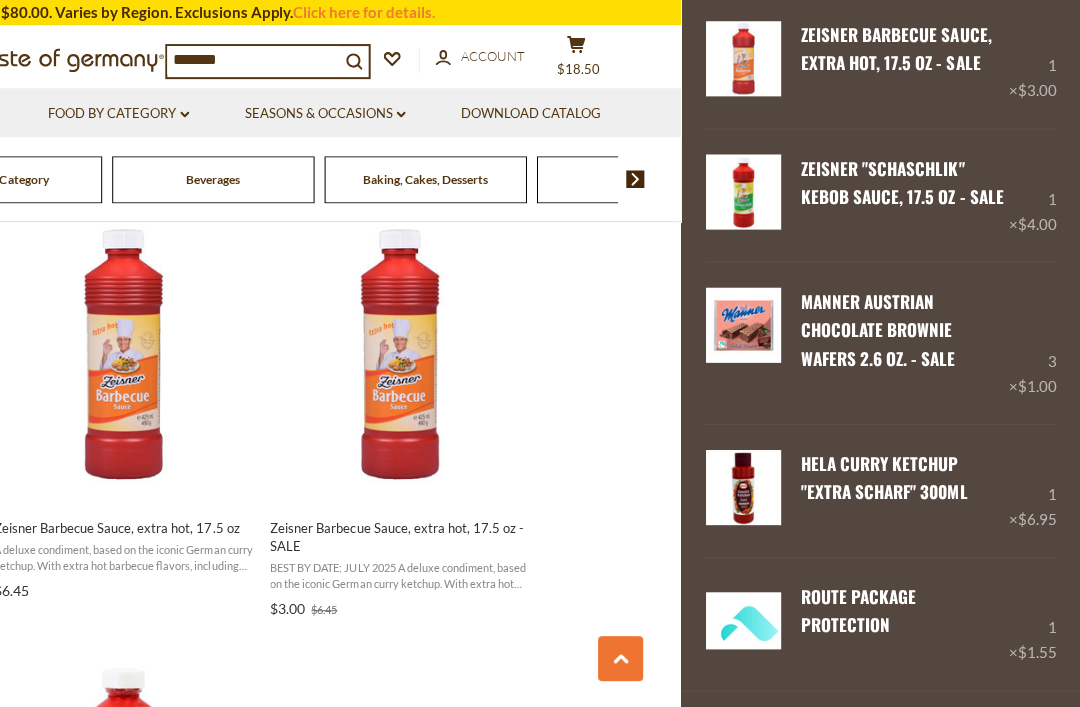 scroll, scrollTop: 106, scrollLeft: 0, axis: vertical 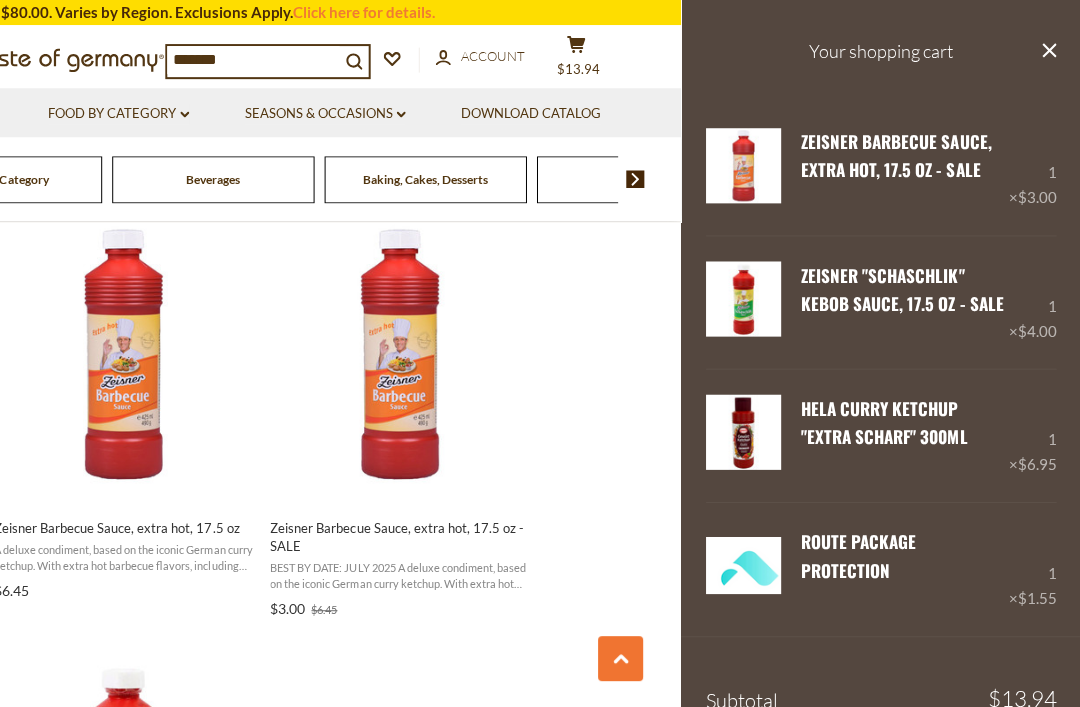 click on "*******" at bounding box center [253, 60] 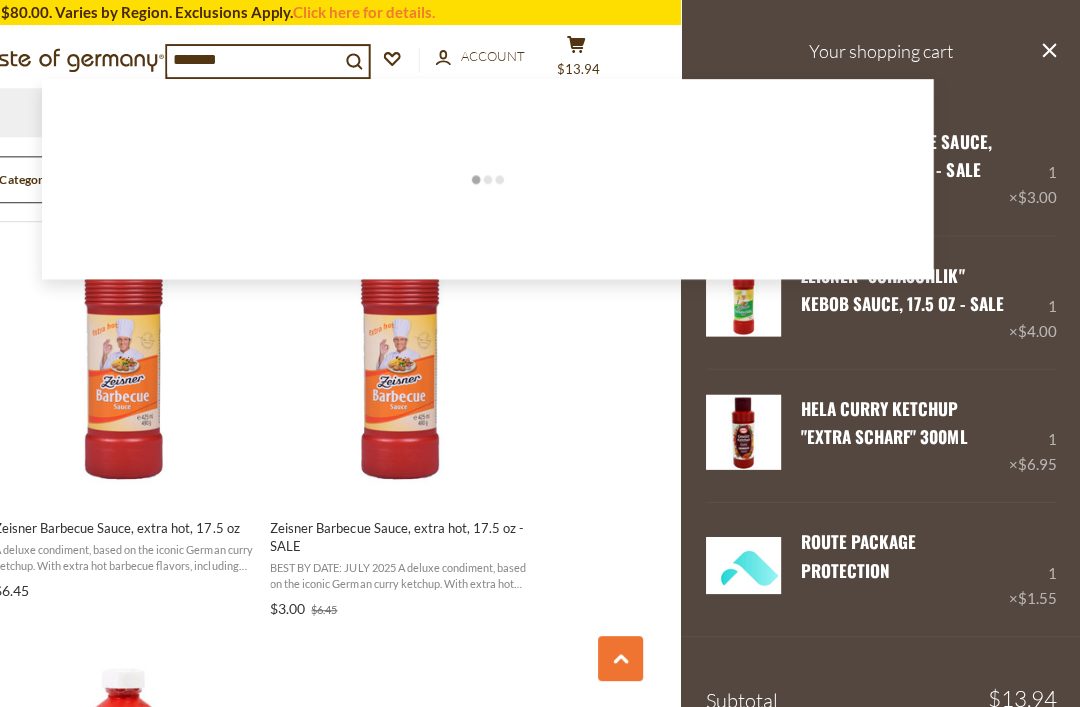scroll, scrollTop: 1666, scrollLeft: 0, axis: vertical 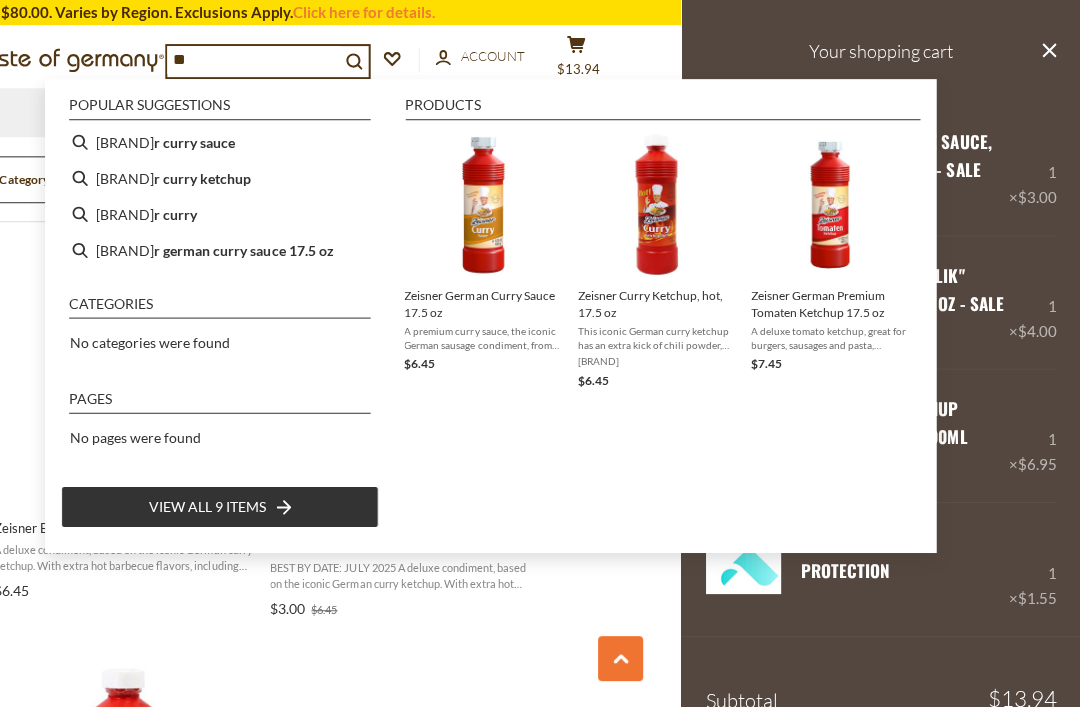 type on "*" 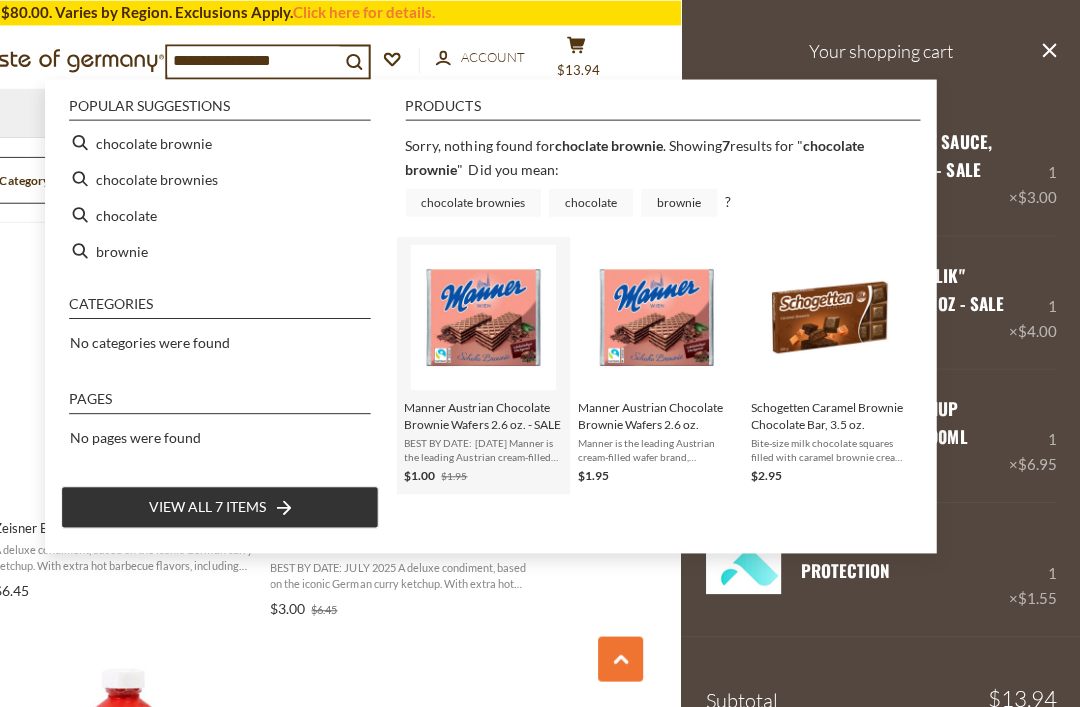 type on "**********" 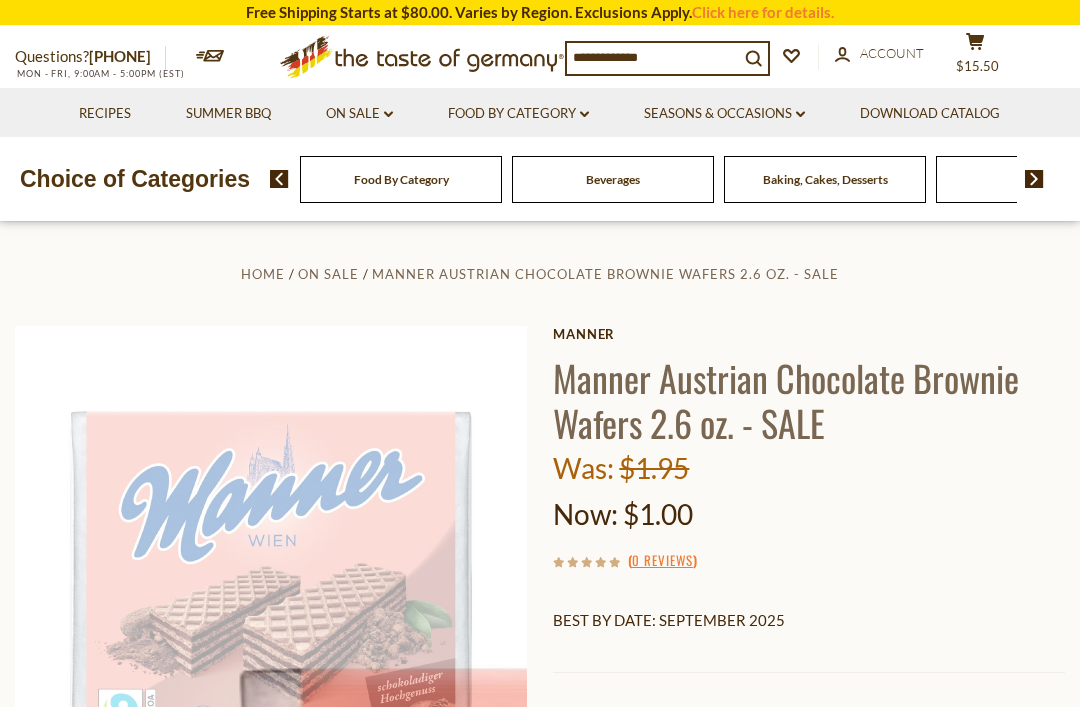 scroll, scrollTop: 0, scrollLeft: 0, axis: both 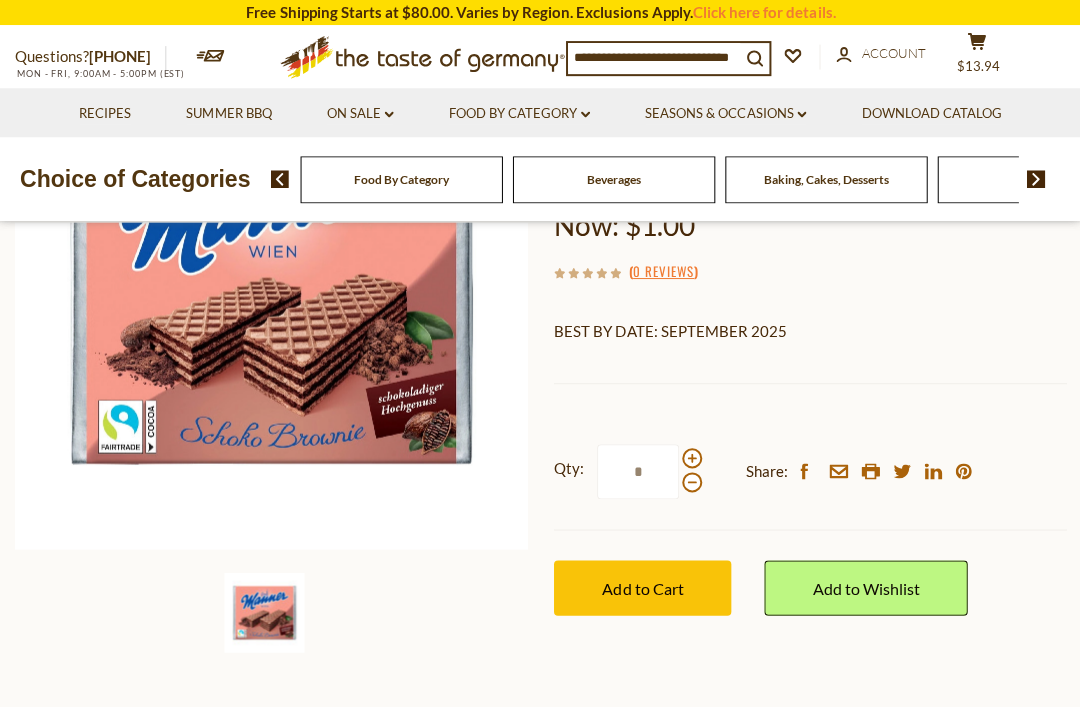 click at bounding box center [691, 458] 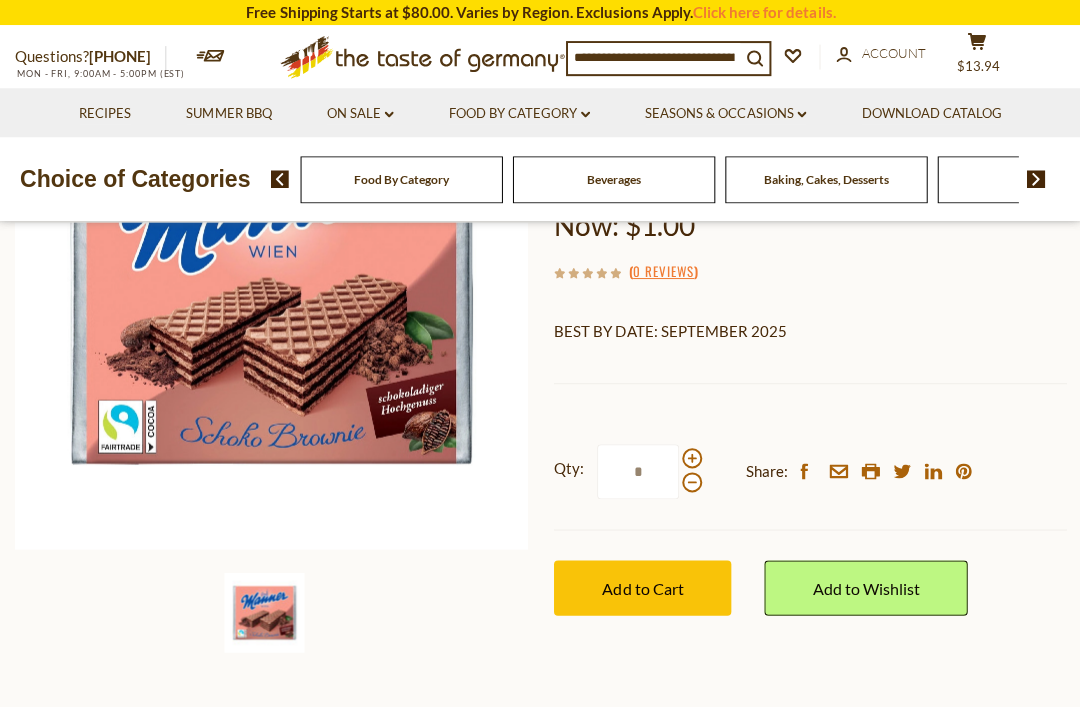 scroll, scrollTop: 288, scrollLeft: 0, axis: vertical 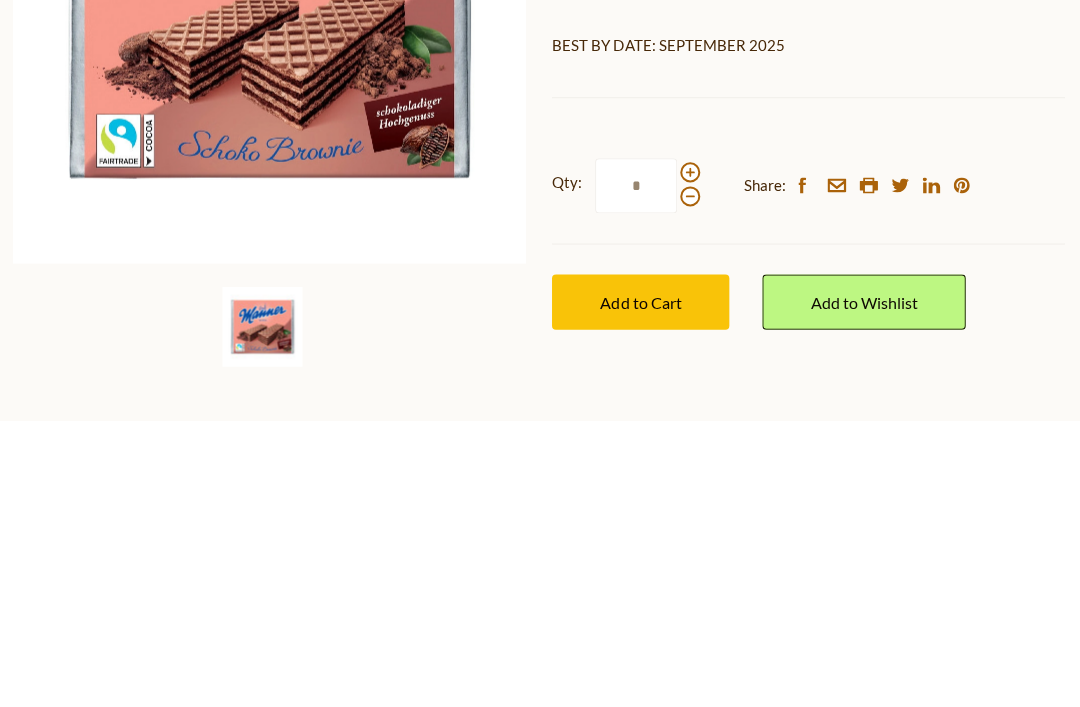 click on "Add to Cart" at bounding box center (641, 588) 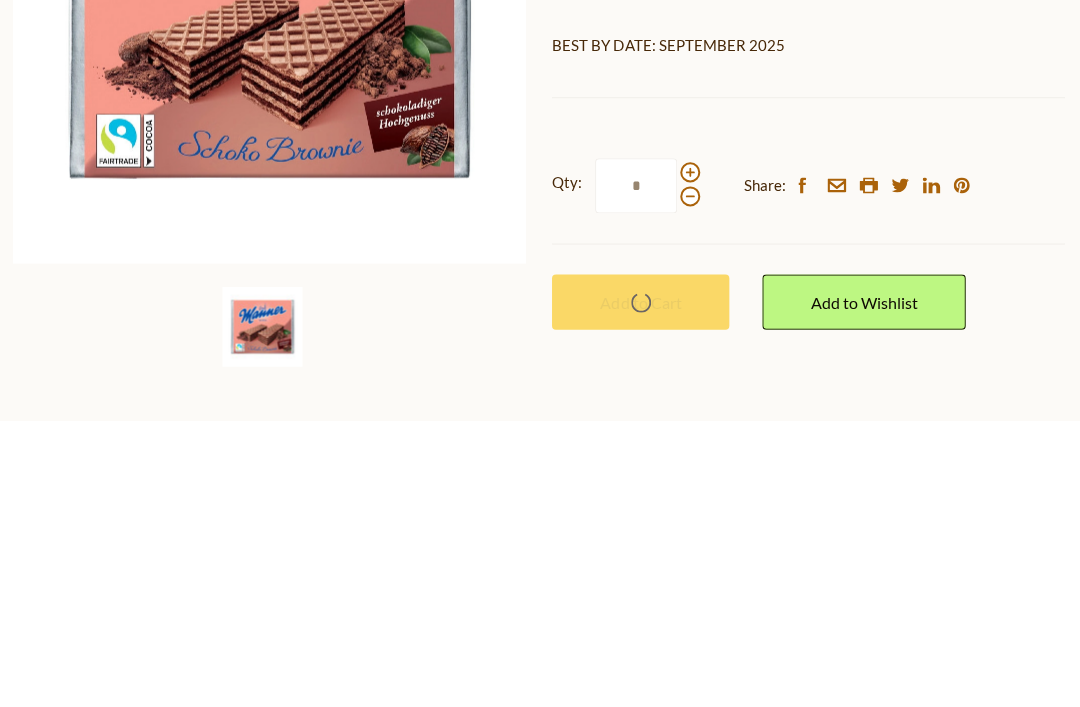 scroll, scrollTop: 576, scrollLeft: 0, axis: vertical 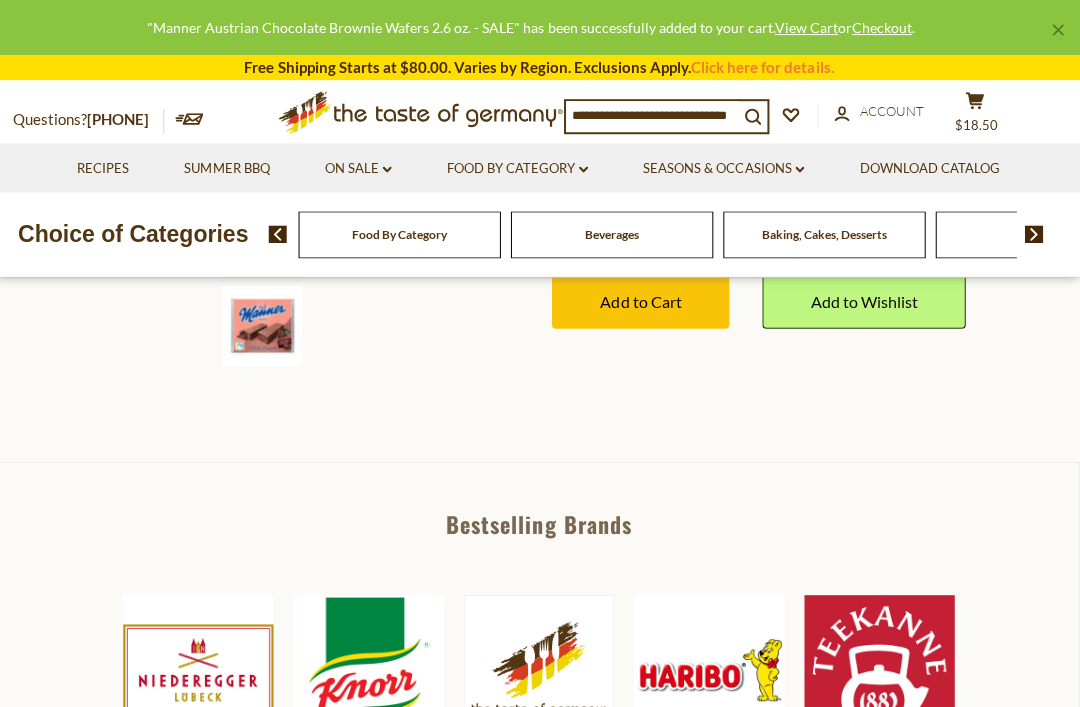 click on "$18.50" at bounding box center (977, 125) 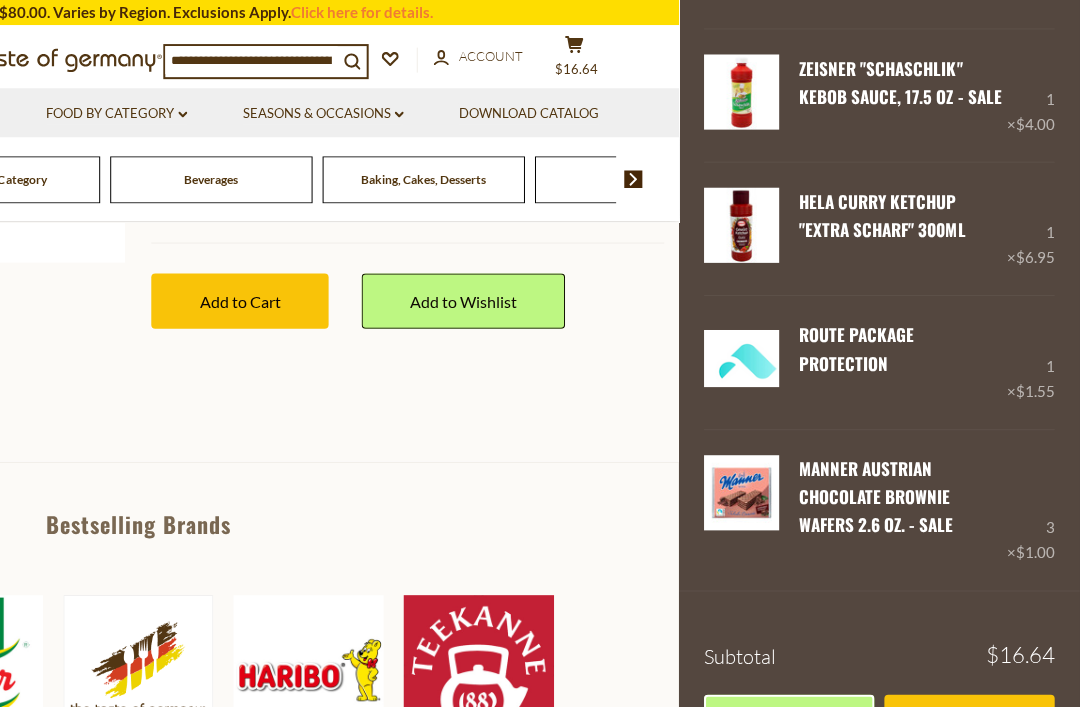 scroll, scrollTop: 206, scrollLeft: 0, axis: vertical 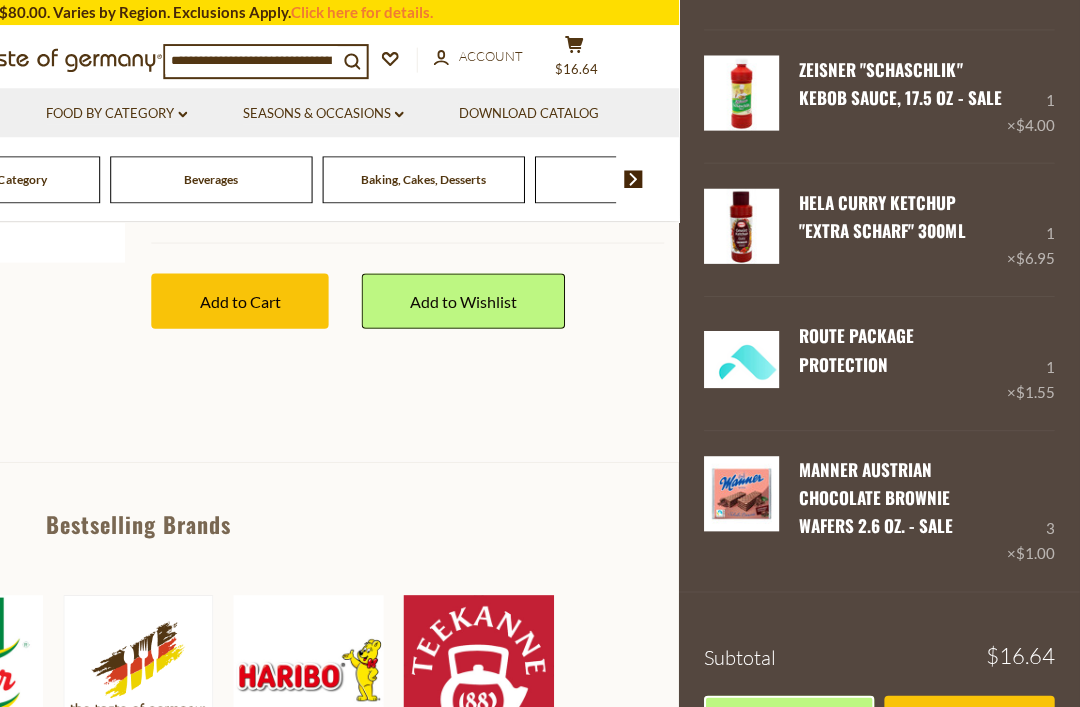 click on "Checkout" at bounding box center [970, 721] 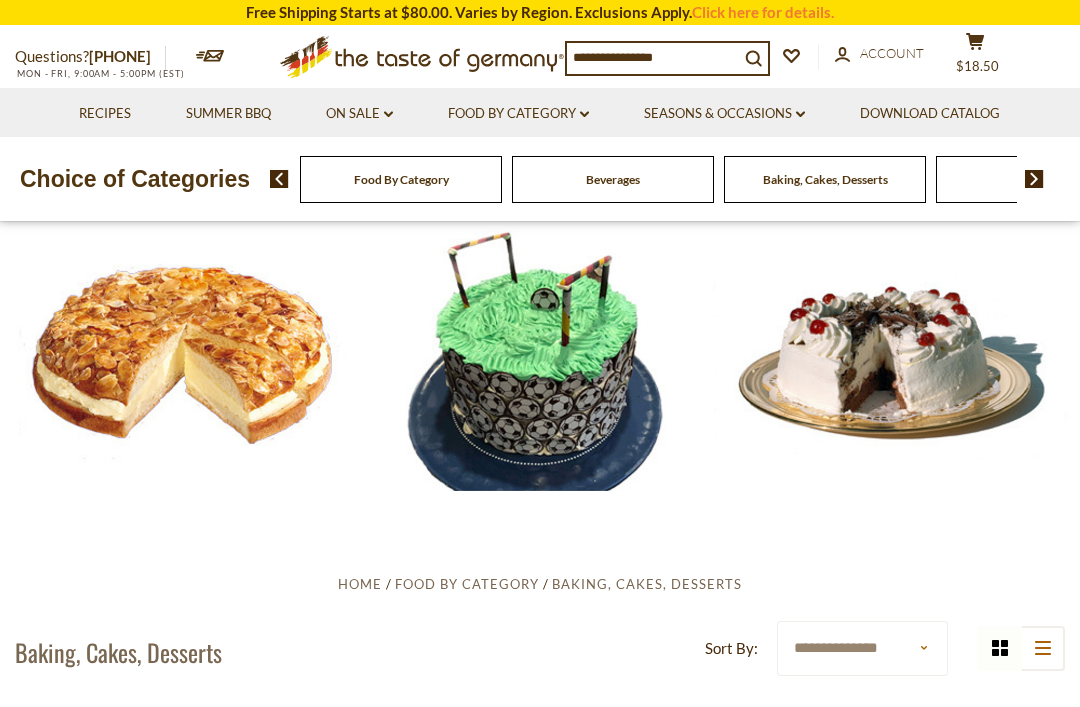 scroll, scrollTop: 27, scrollLeft: 0, axis: vertical 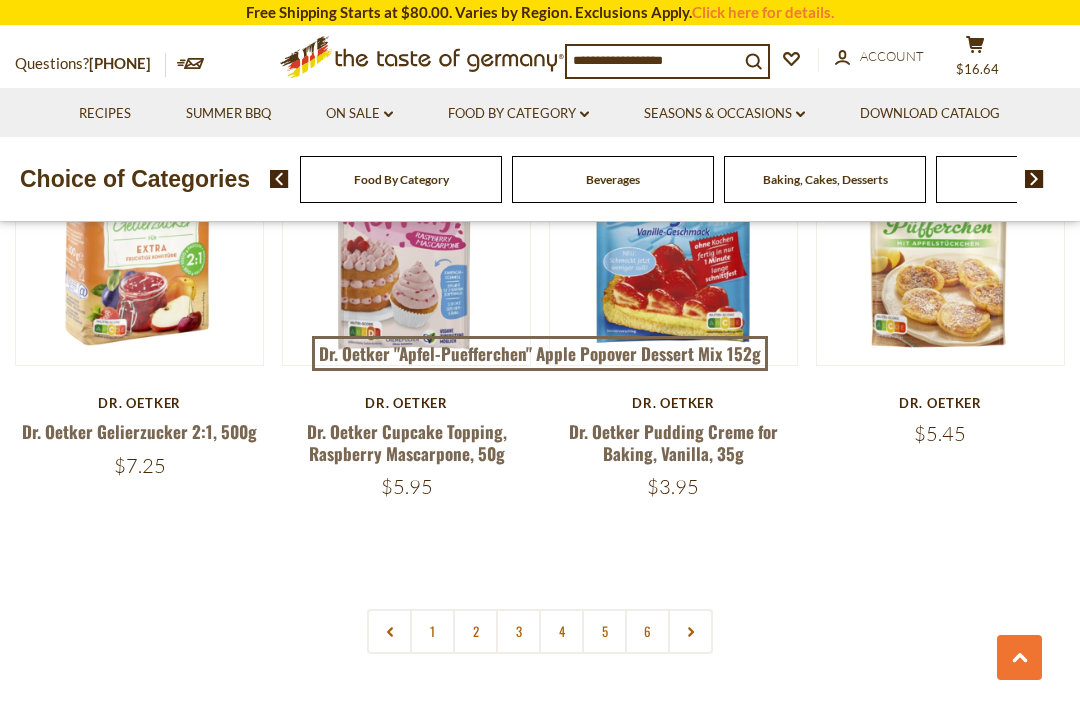 click on "2" at bounding box center (475, 631) 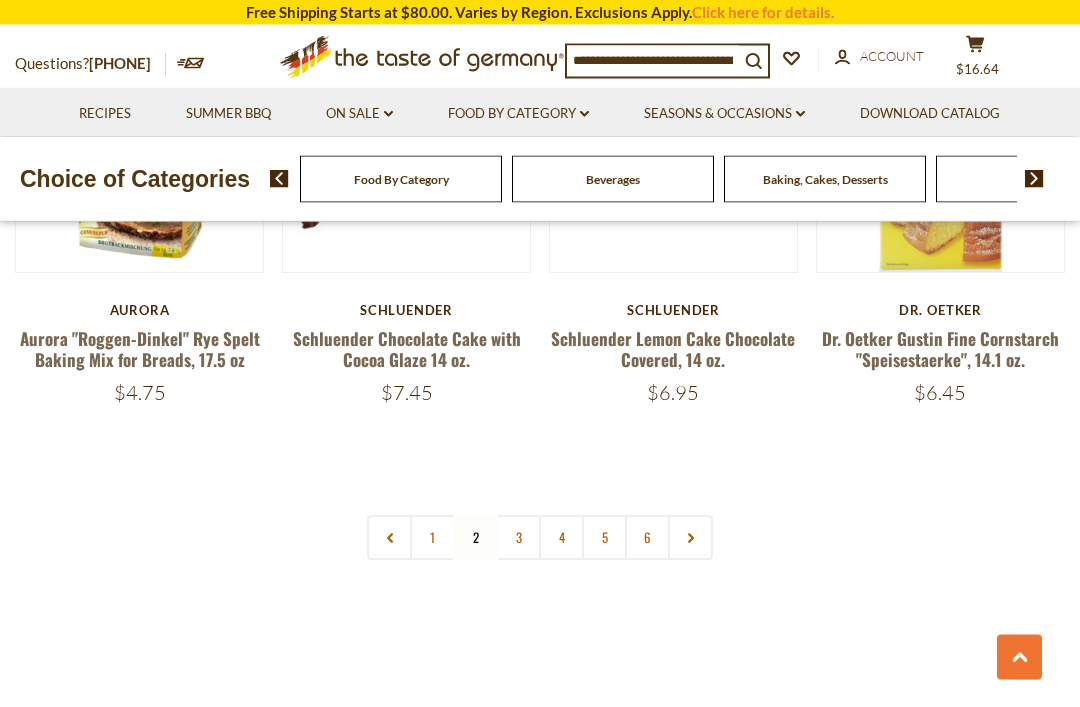 scroll, scrollTop: 4349, scrollLeft: 0, axis: vertical 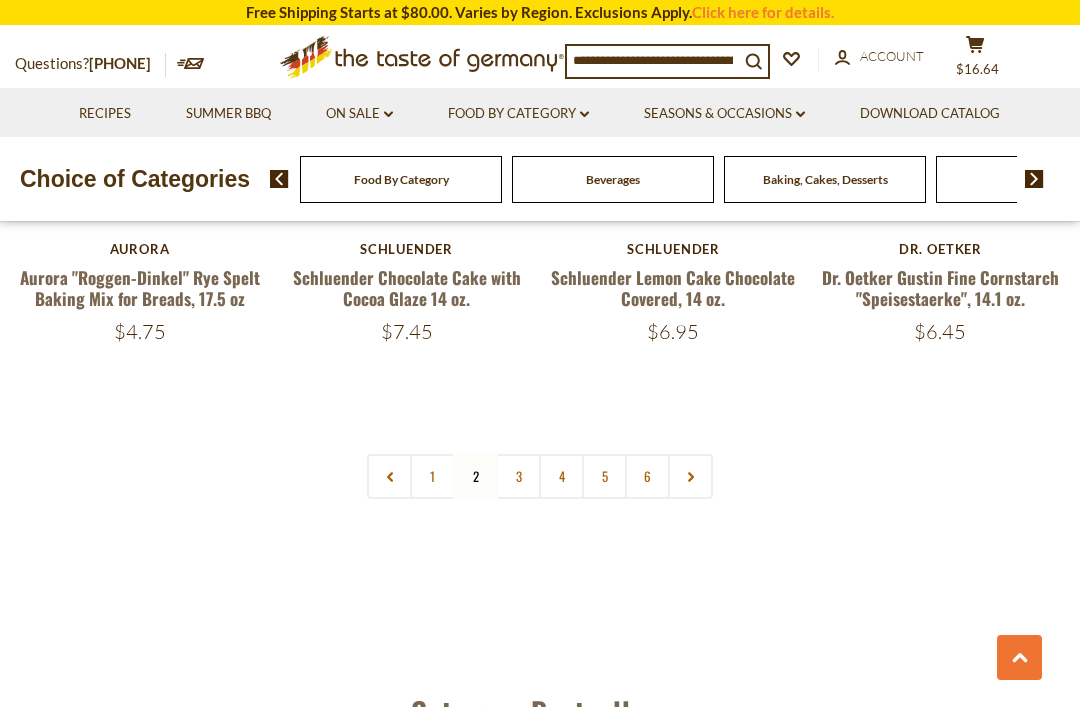click on "3" at bounding box center [518, 476] 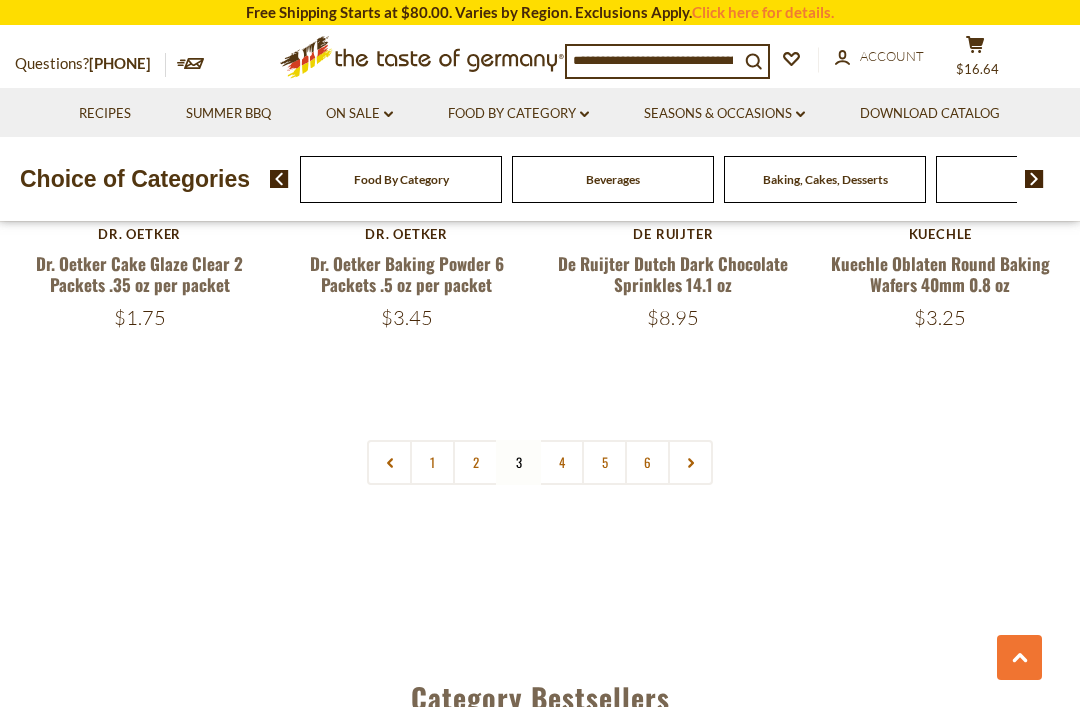 scroll, scrollTop: 4447, scrollLeft: 0, axis: vertical 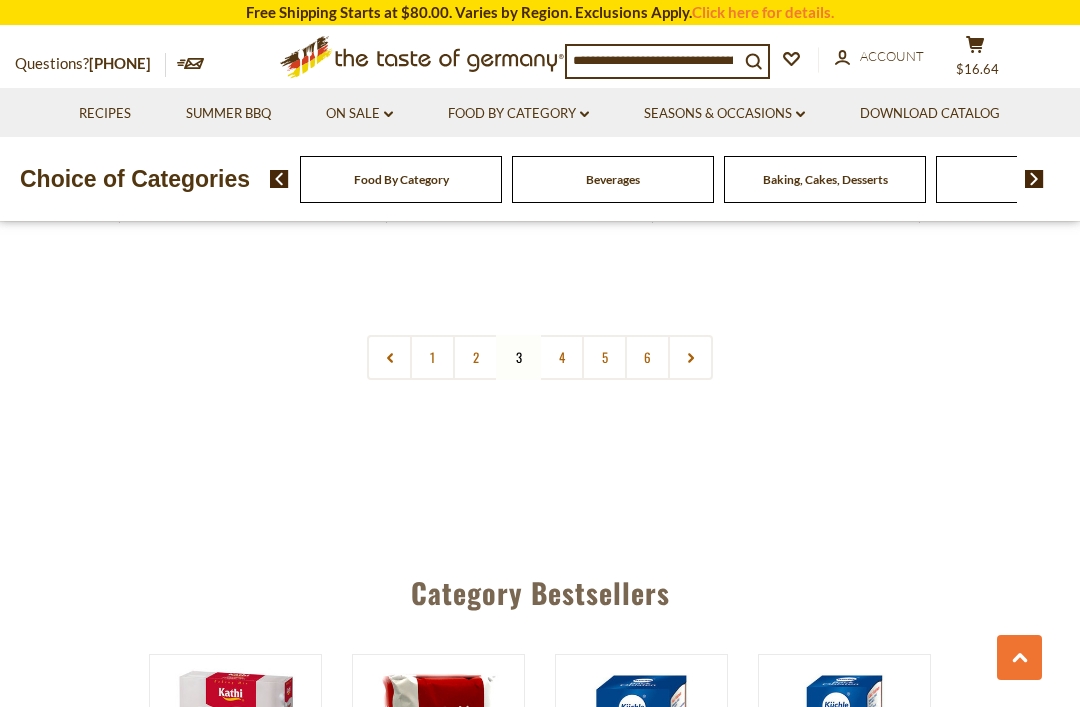 click on "4" at bounding box center (561, 357) 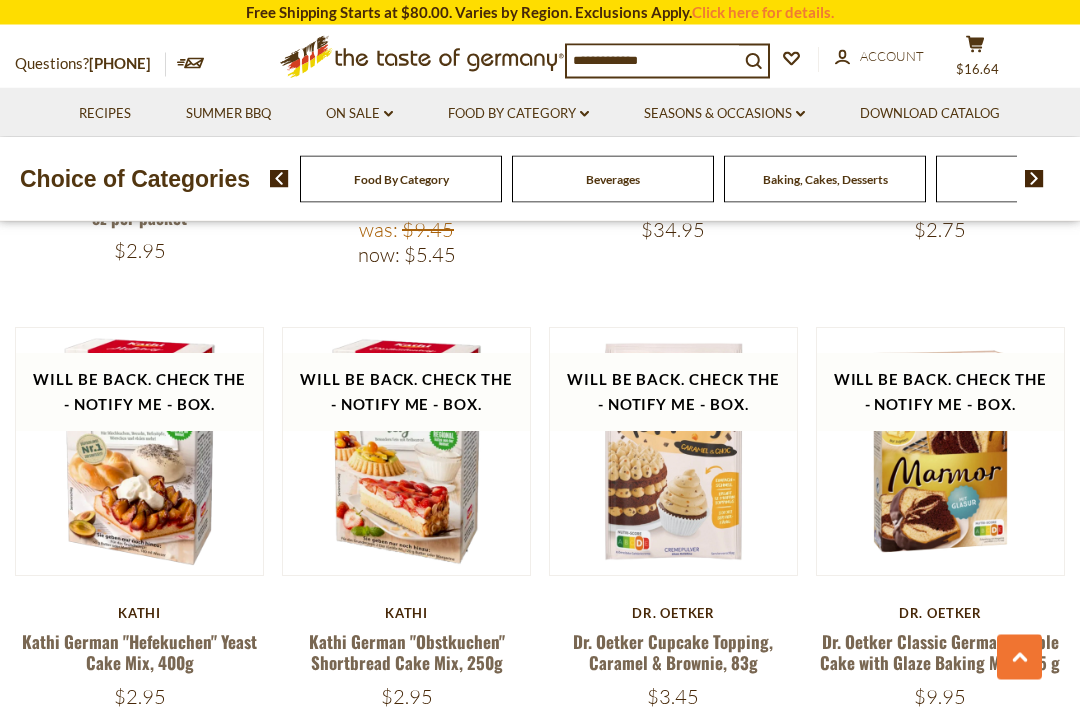 scroll, scrollTop: 2221, scrollLeft: 0, axis: vertical 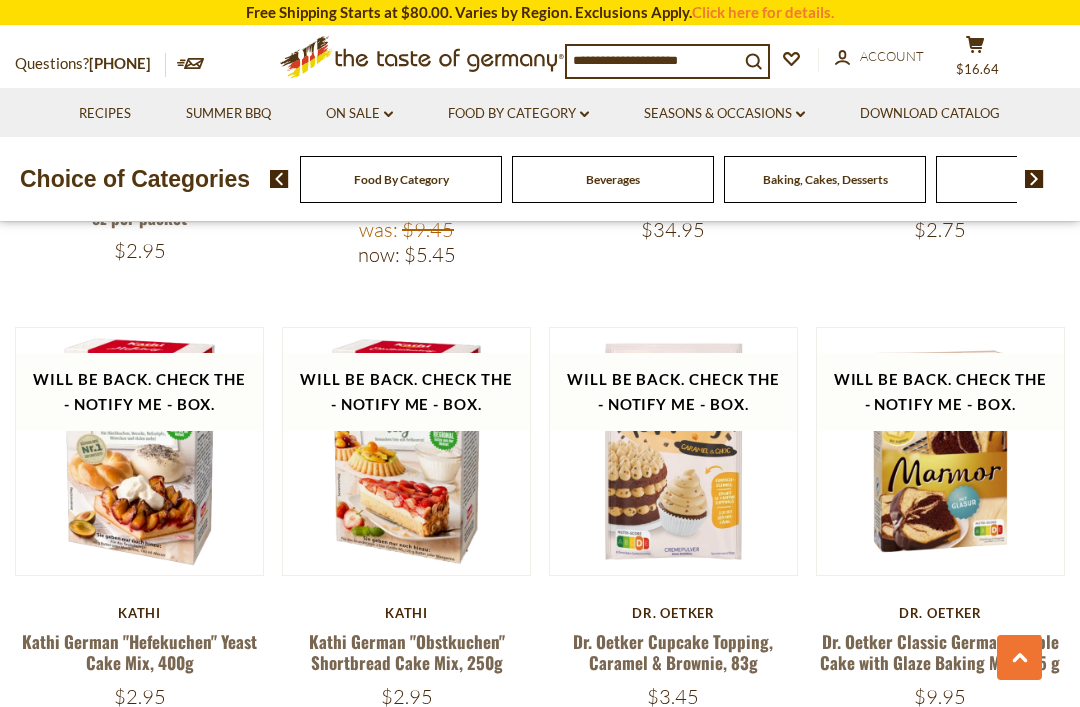 click on "Food By Category
dropdown_arrow" at bounding box center [518, 114] 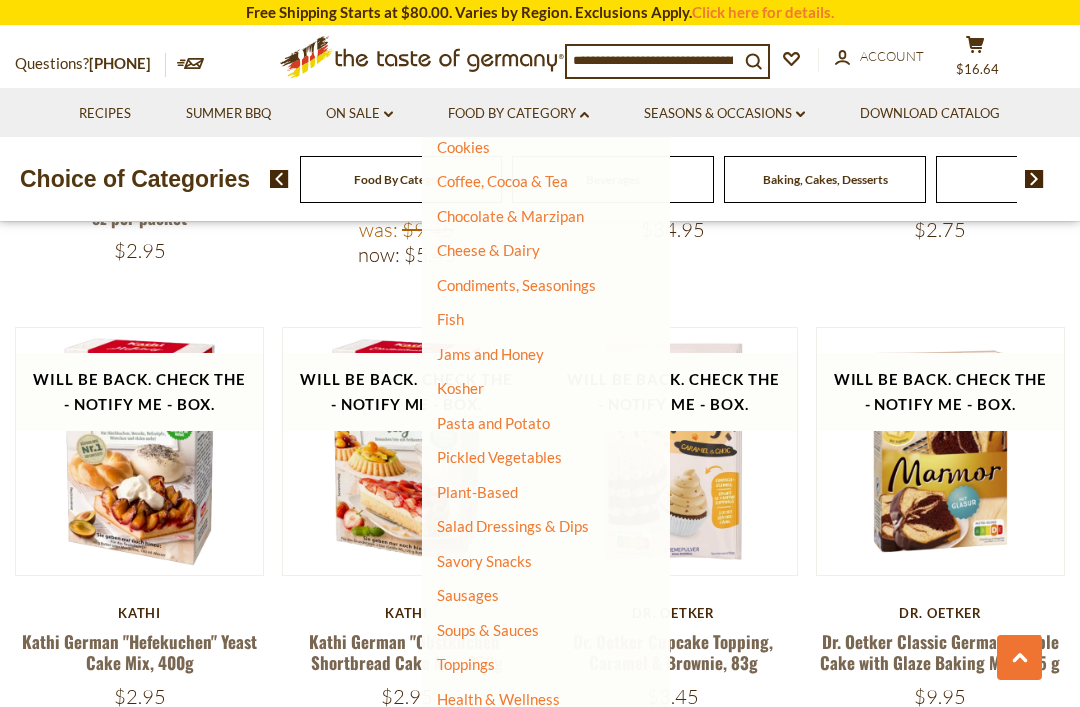 scroll, scrollTop: 294, scrollLeft: 0, axis: vertical 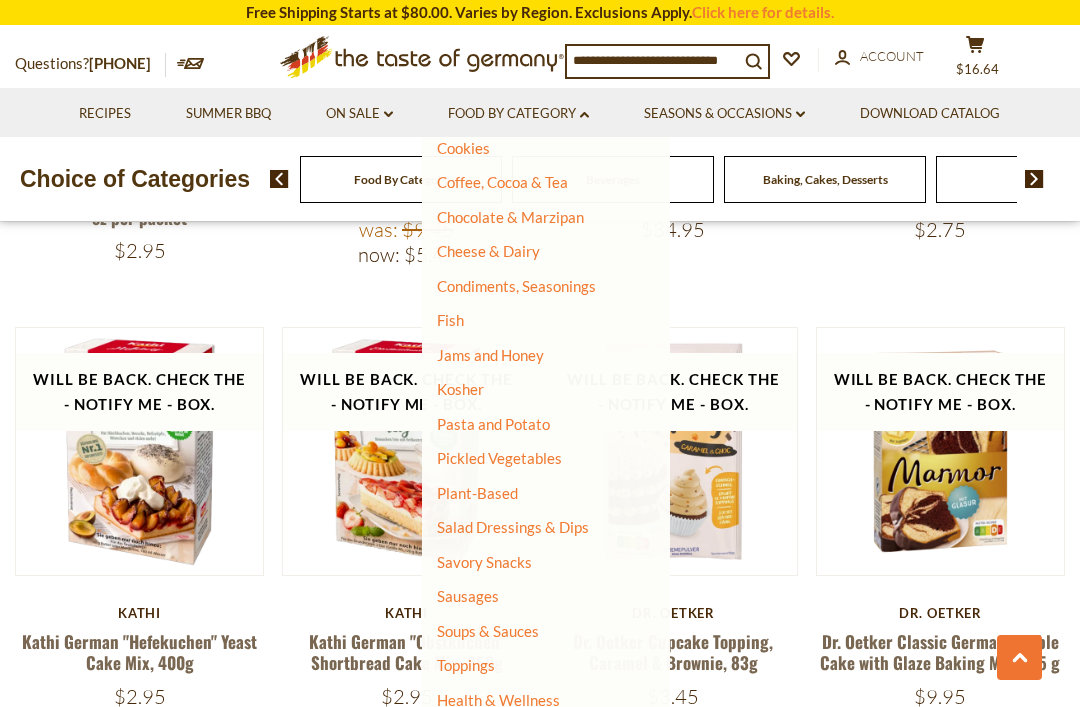 click on "Savory Snacks" at bounding box center [484, 562] 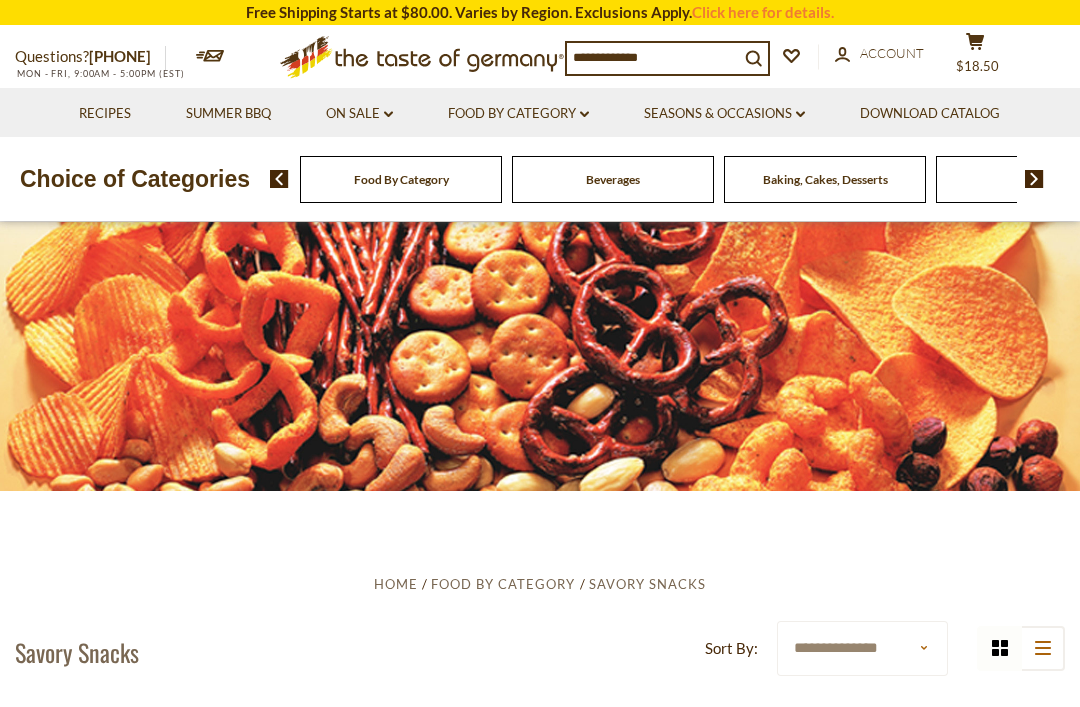 scroll, scrollTop: 0, scrollLeft: 0, axis: both 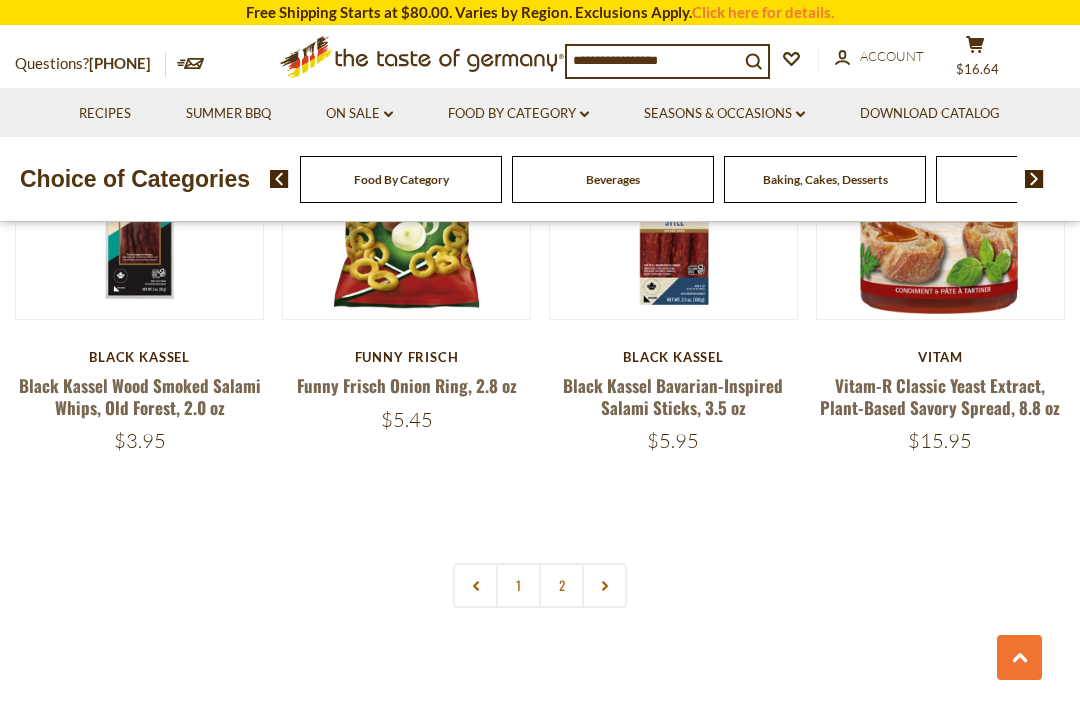 click on "2" at bounding box center [561, 585] 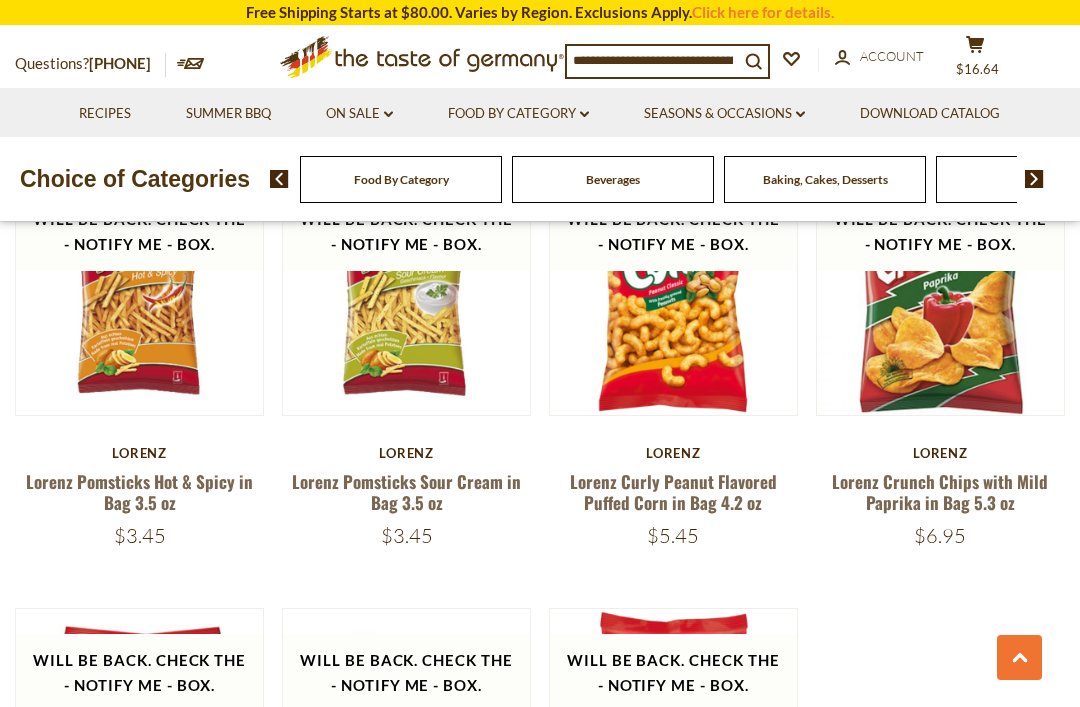scroll, scrollTop: 845, scrollLeft: 0, axis: vertical 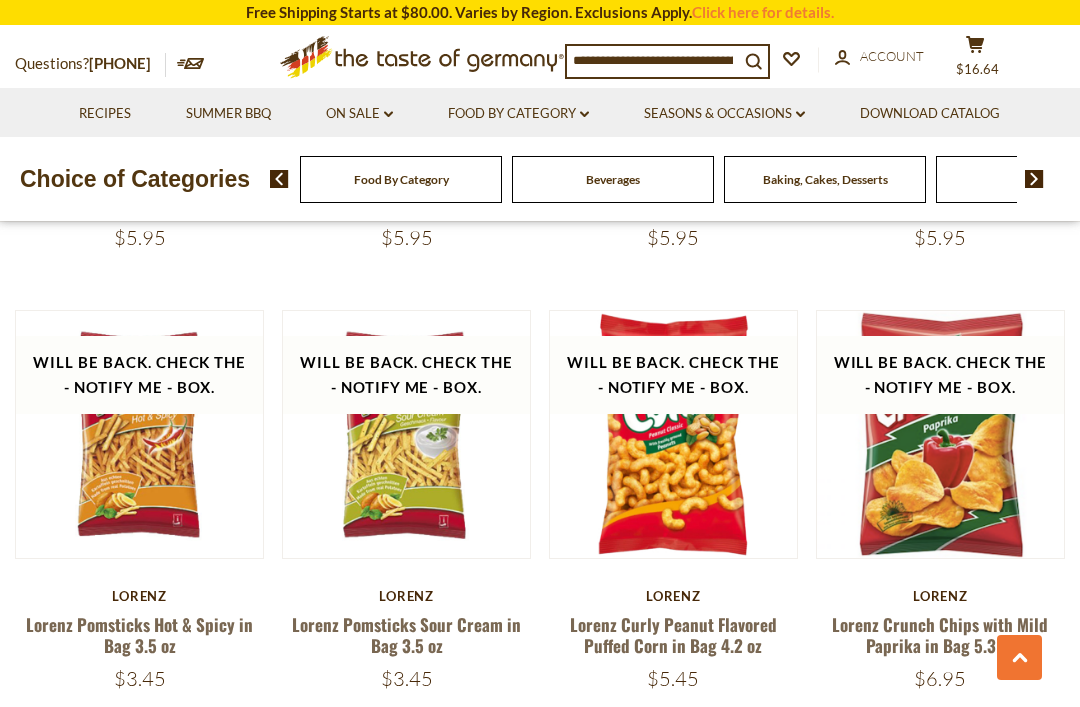 click on "On Sale
dropdown_arrow" at bounding box center (359, 114) 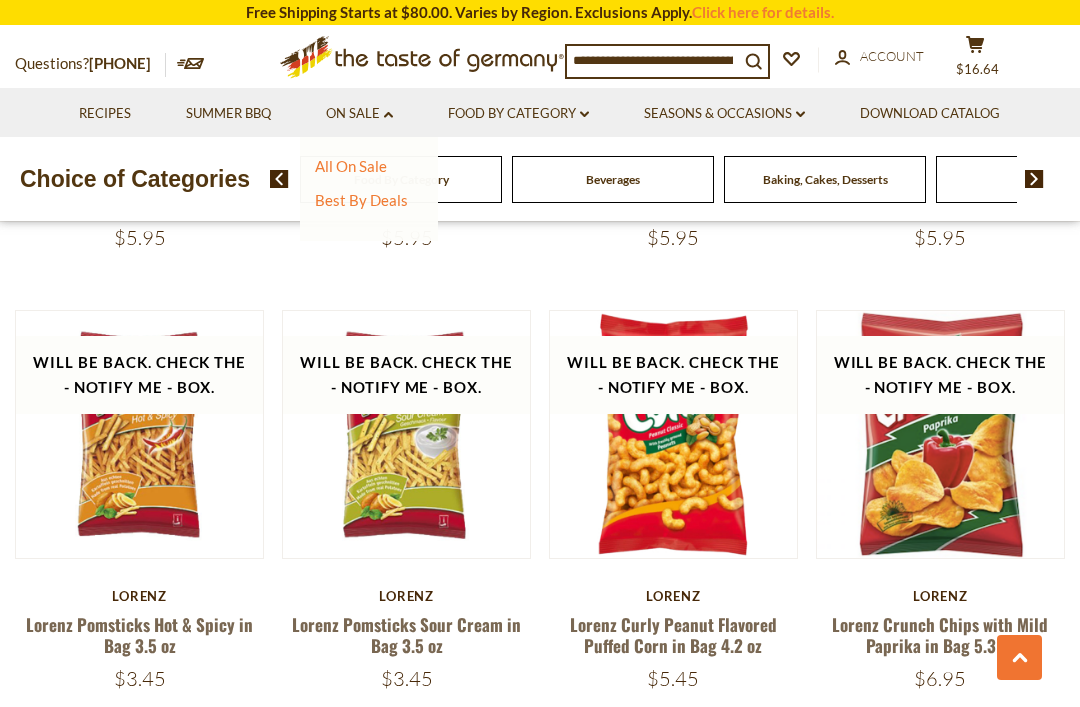 click on "Best By Deals" at bounding box center [361, 200] 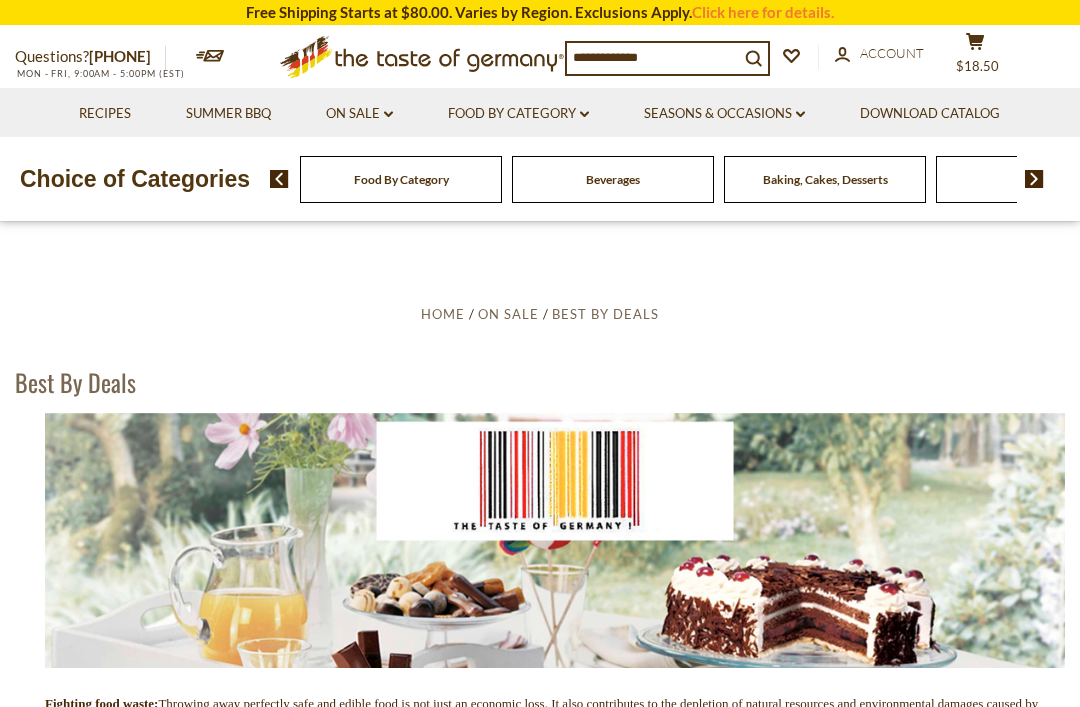scroll, scrollTop: 0, scrollLeft: 0, axis: both 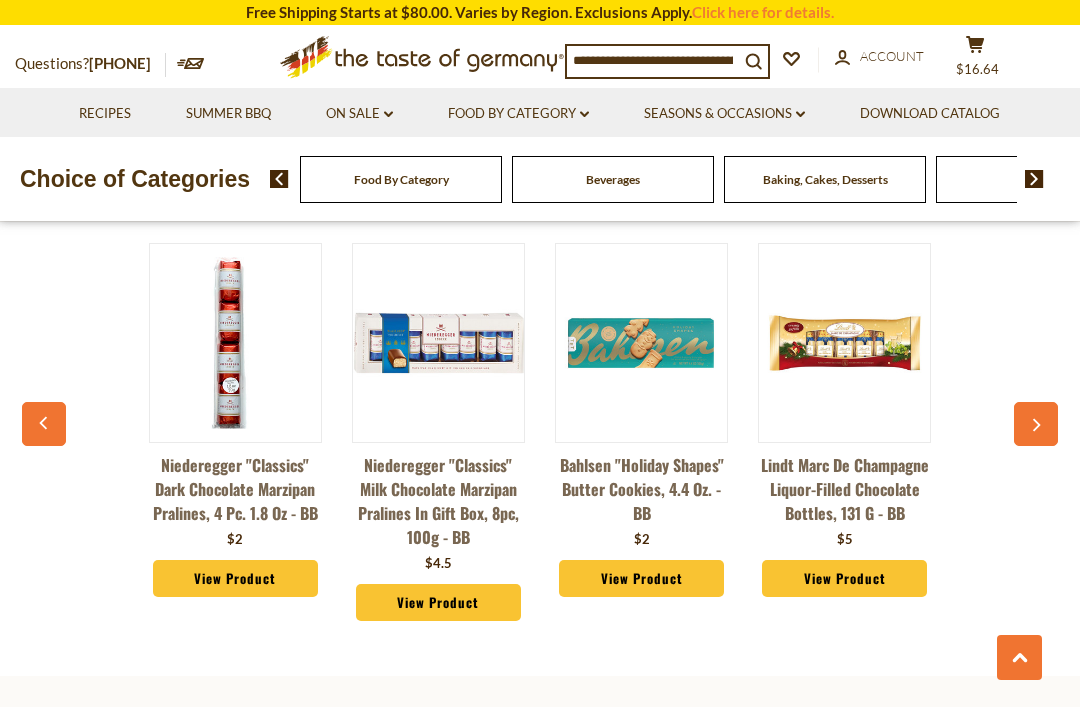 click at bounding box center [1036, 424] 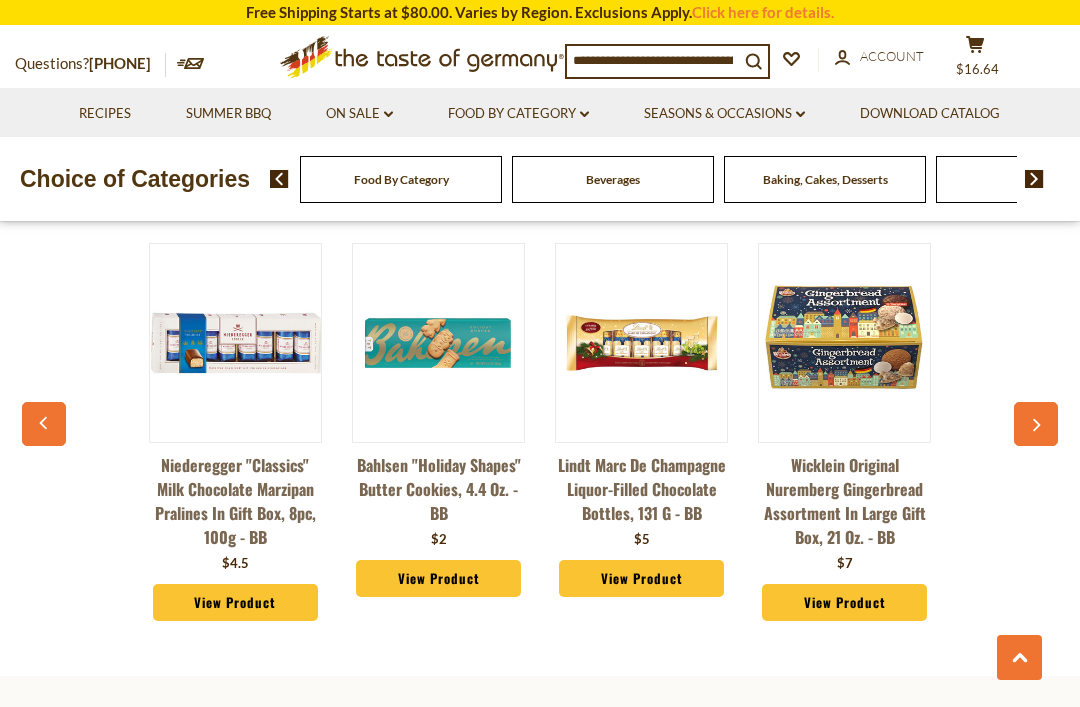 click at bounding box center (1036, 424) 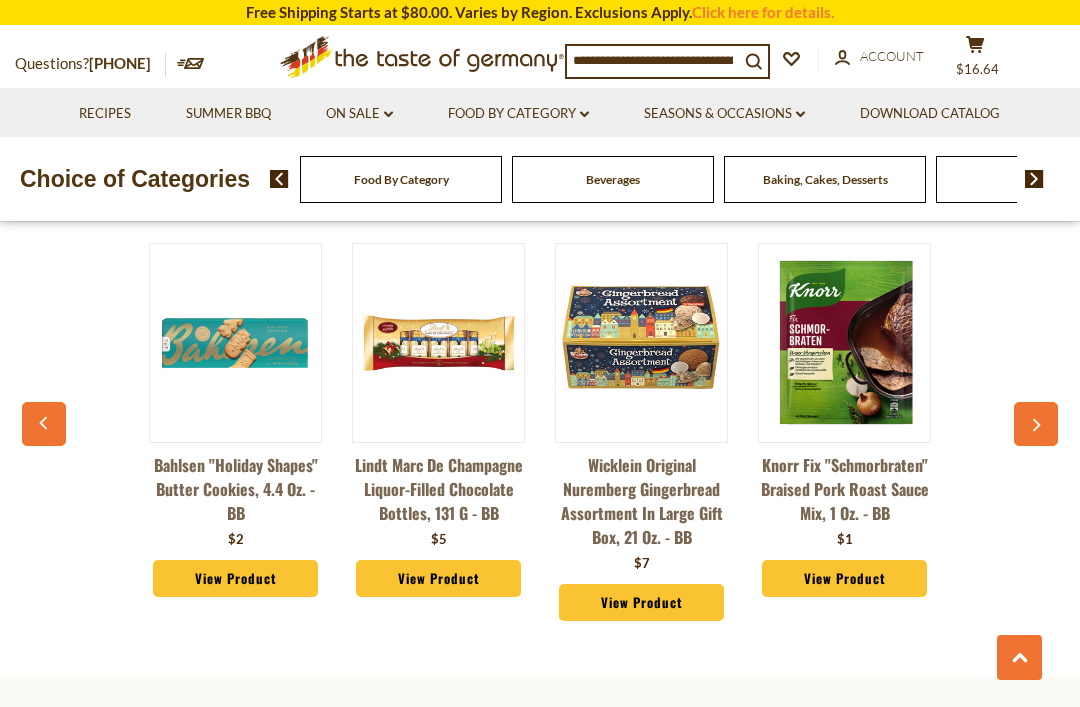 click 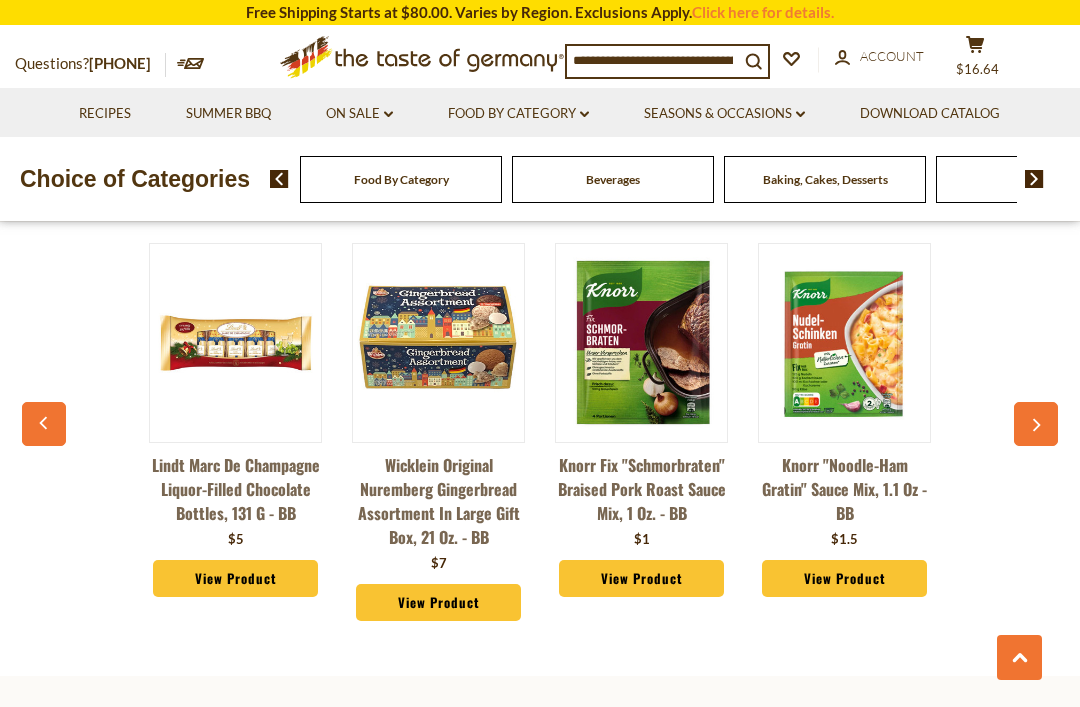 click at bounding box center [1036, 424] 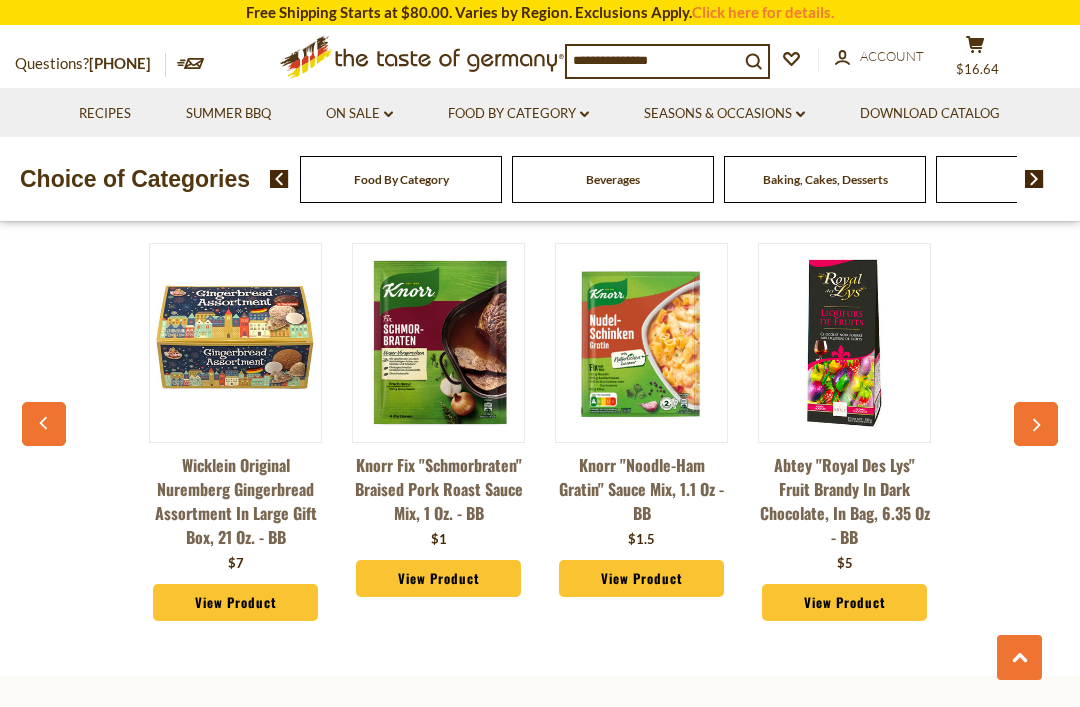 click 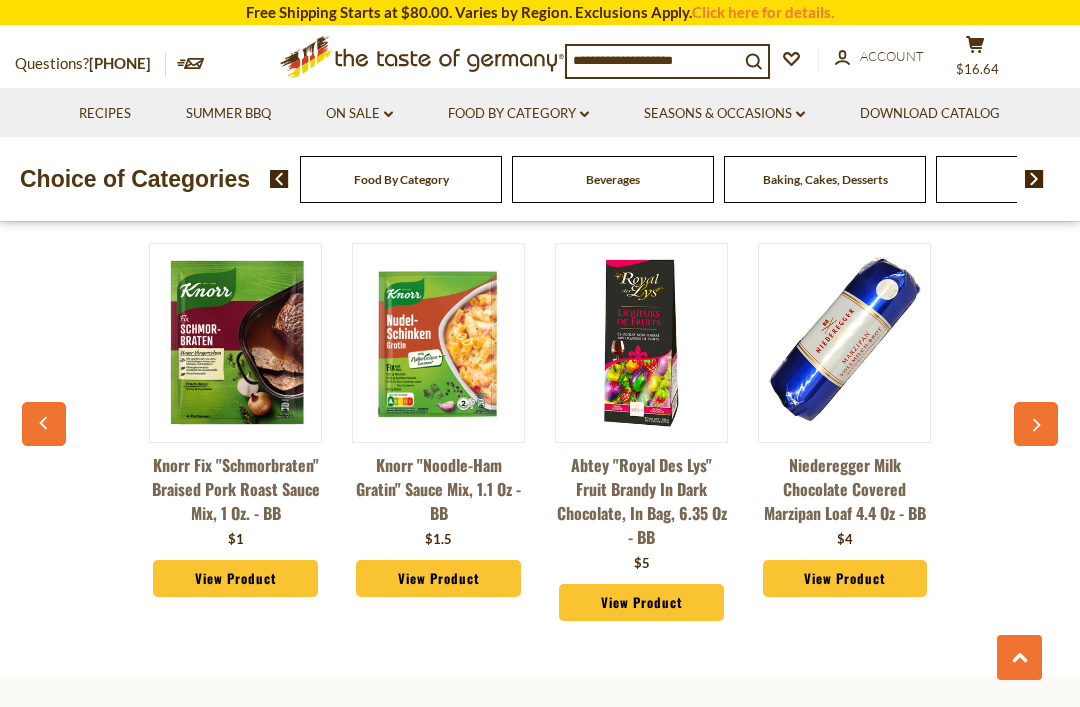 click at bounding box center (1036, 424) 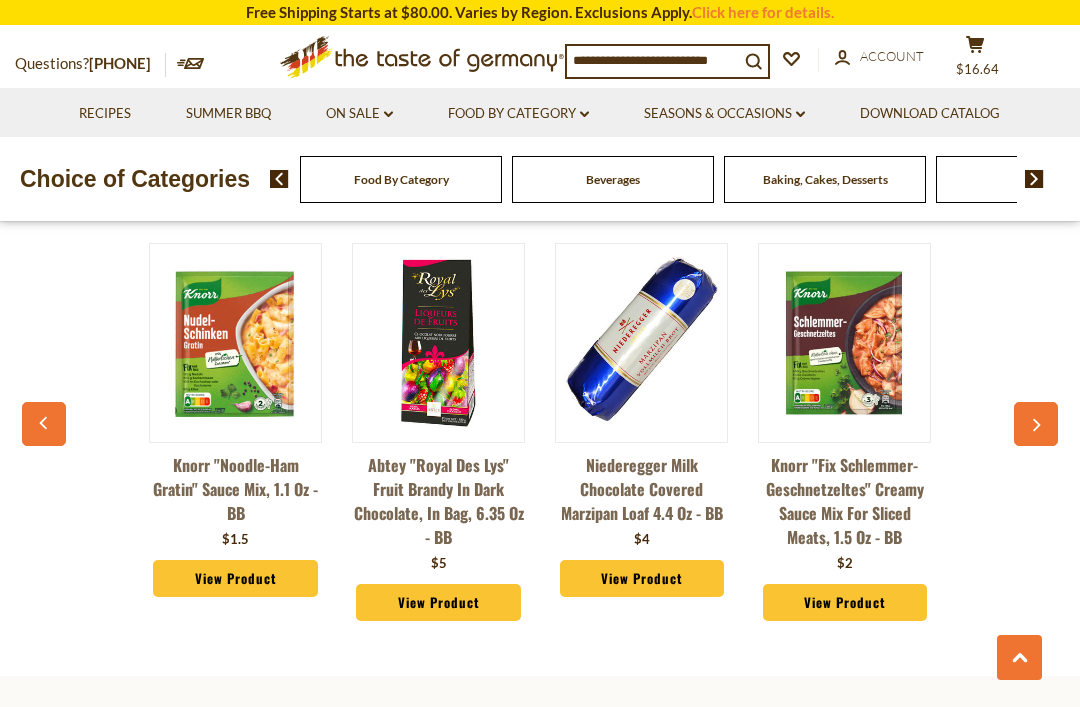 click at bounding box center (1036, 424) 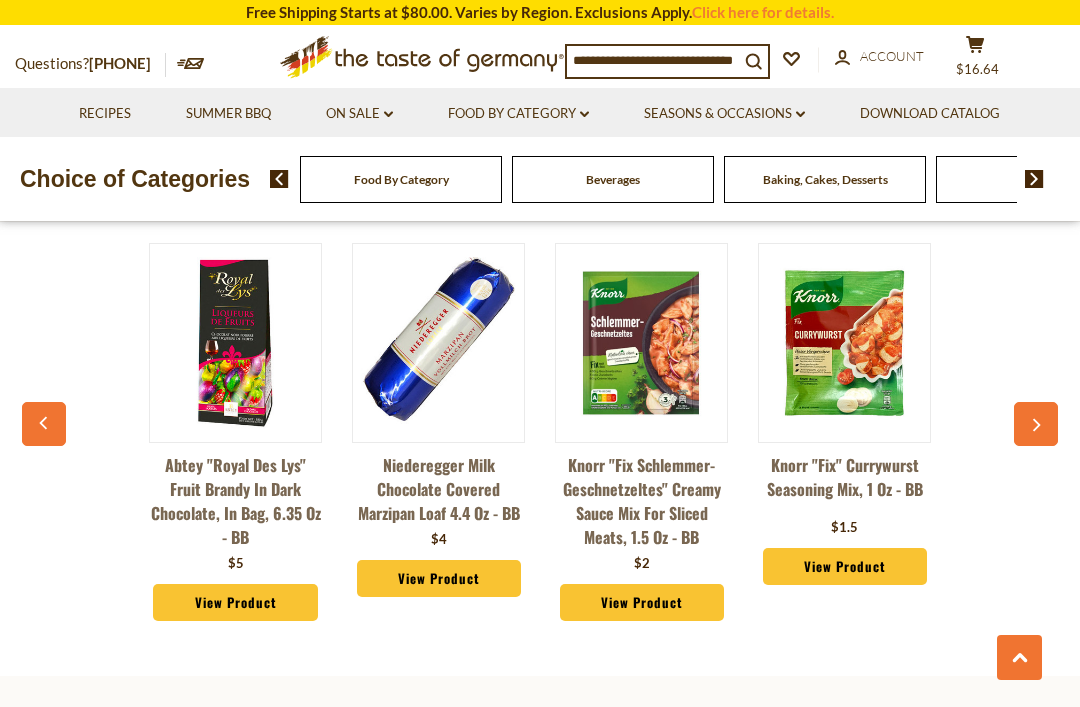 click at bounding box center (1036, 424) 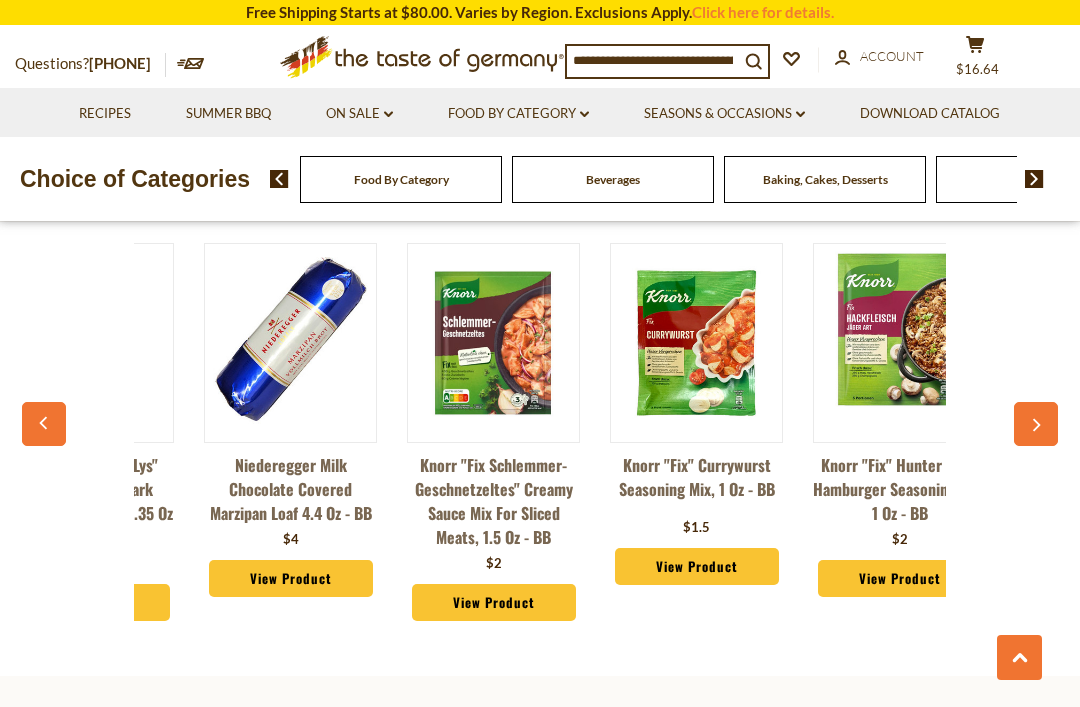scroll, scrollTop: 0, scrollLeft: 1624, axis: horizontal 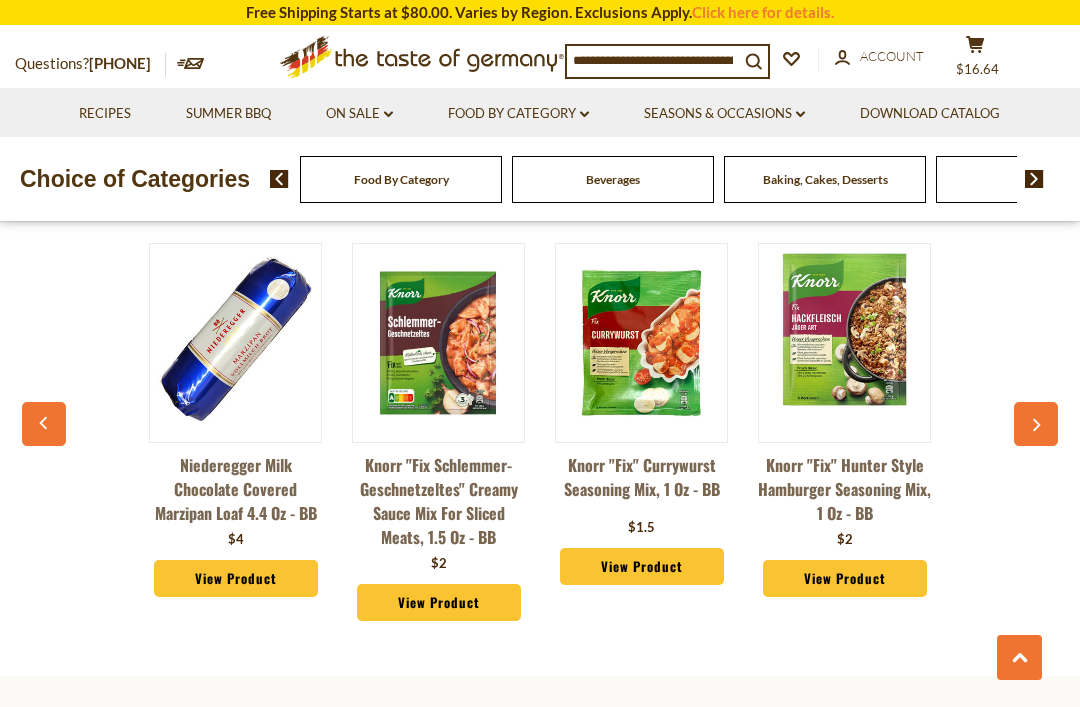 click at bounding box center (1036, 424) 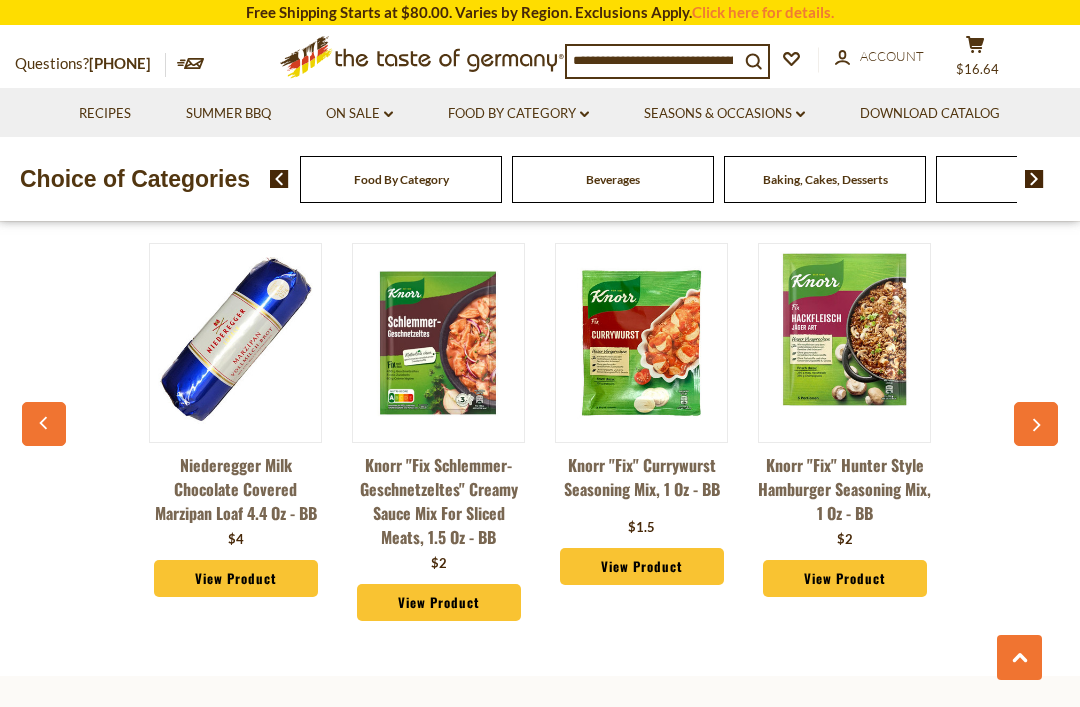 click on "On Sale
dropdown_arrow" at bounding box center (359, 114) 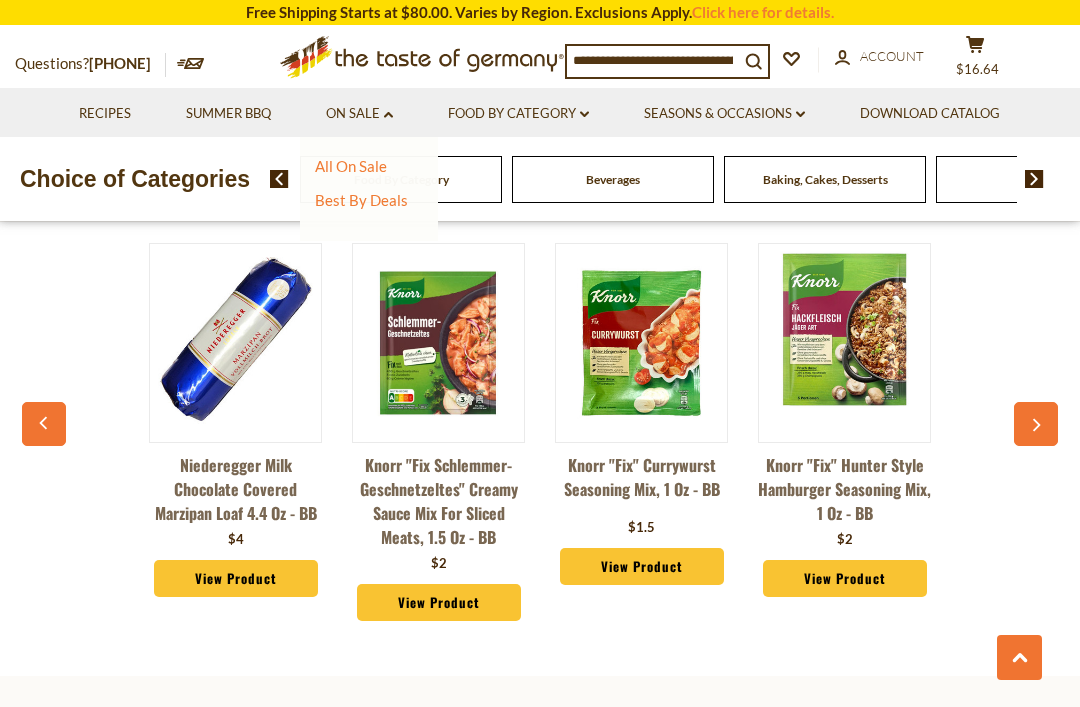 click on "All On Sale" at bounding box center [351, 166] 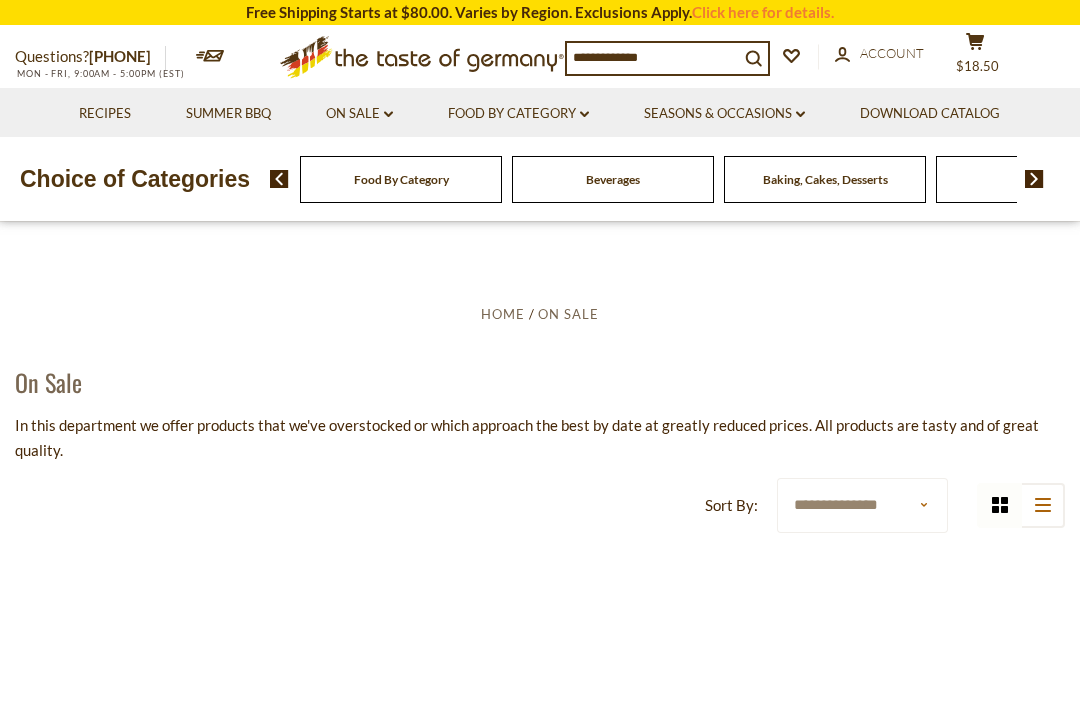 scroll, scrollTop: 0, scrollLeft: 0, axis: both 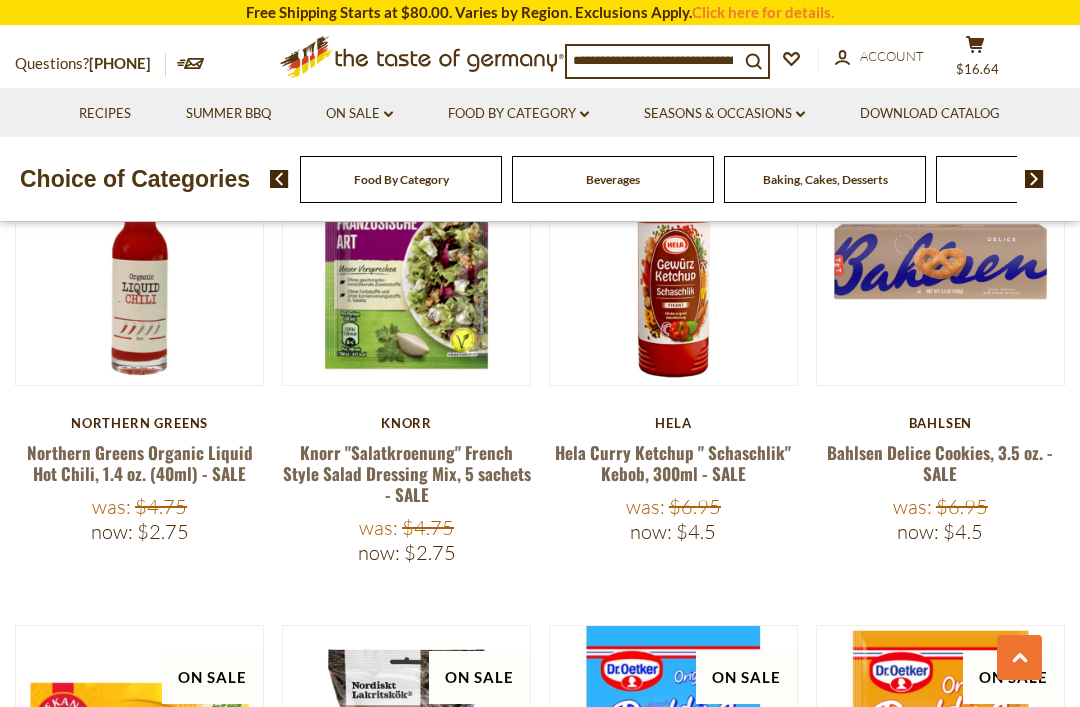 click on "Hela Curry Ketchup " Schaschlik" Kebob,  300ml - SALE" at bounding box center [673, 463] 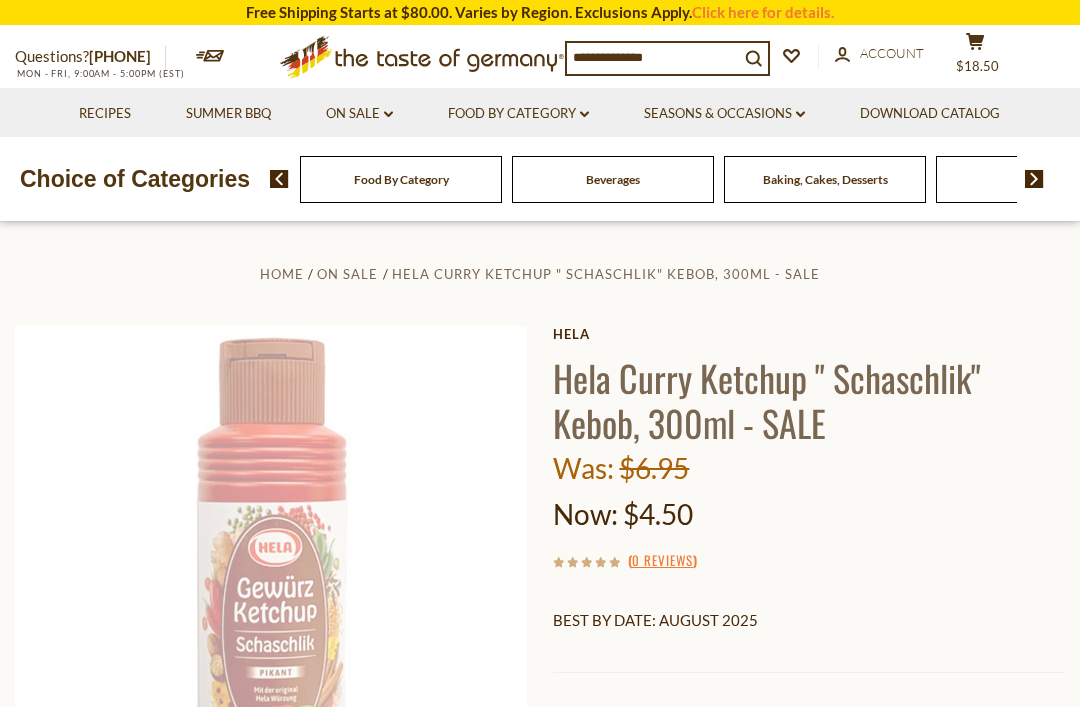 scroll, scrollTop: 0, scrollLeft: 0, axis: both 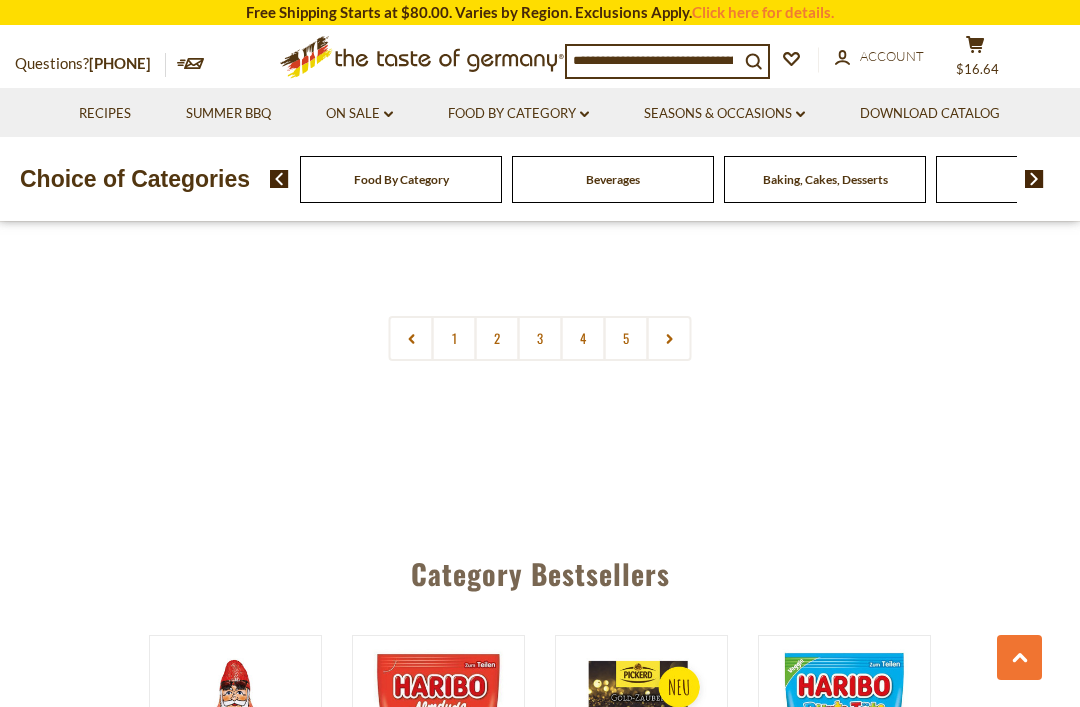 click on "2" at bounding box center [497, 338] 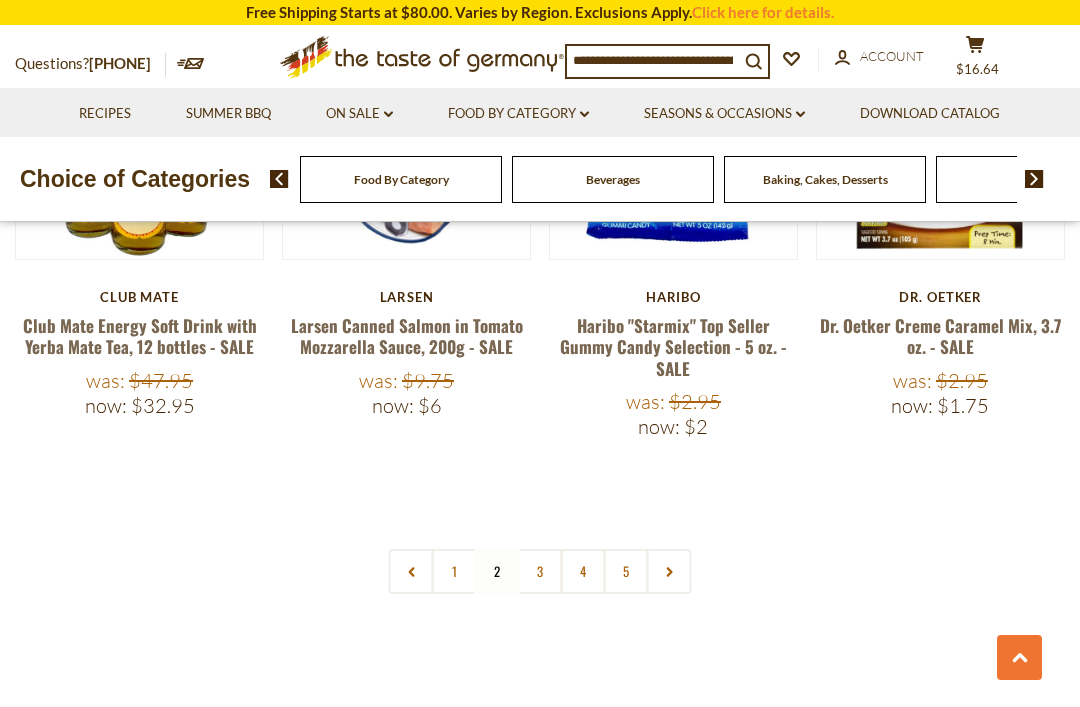 scroll, scrollTop: 4455, scrollLeft: 0, axis: vertical 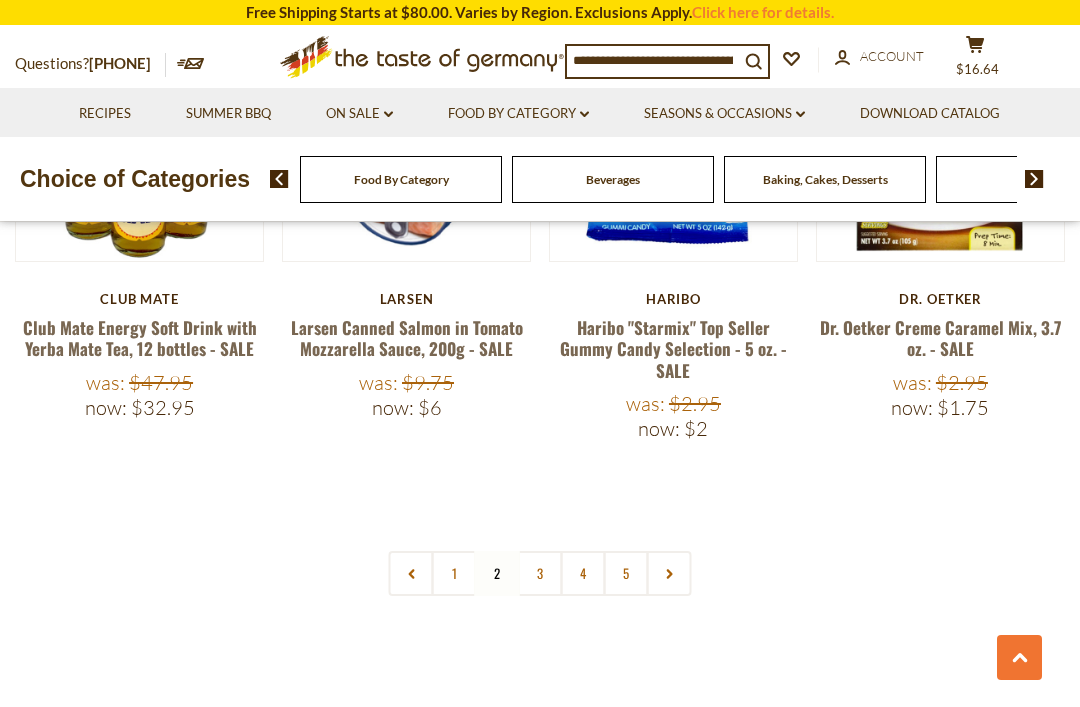click on "4" at bounding box center (583, 573) 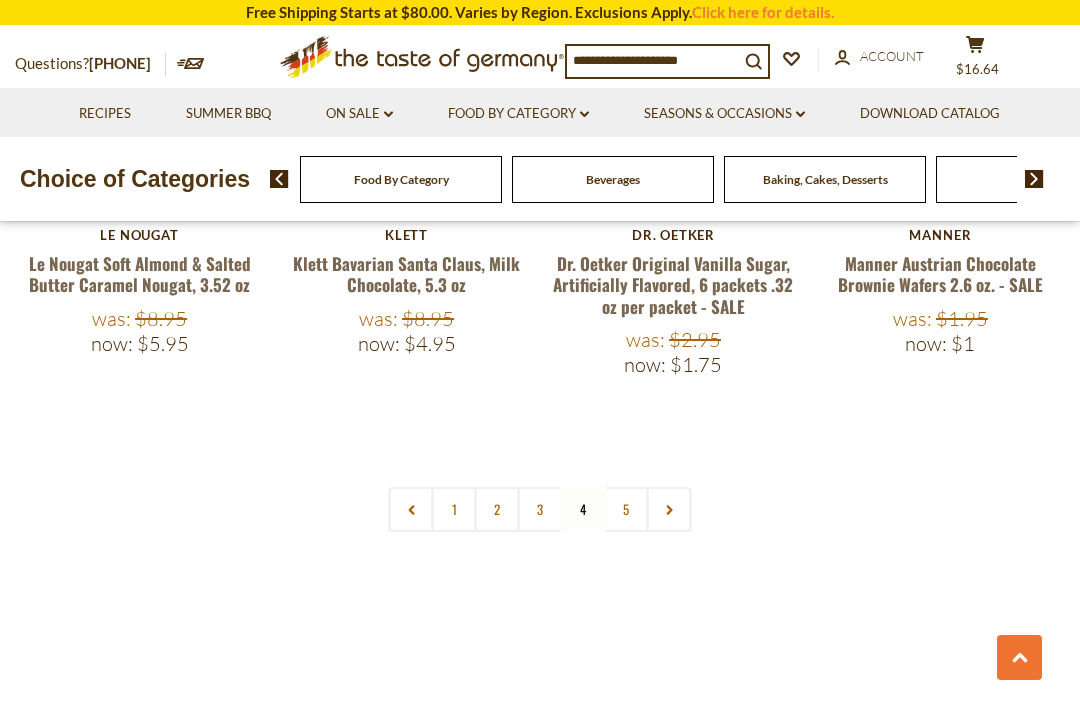 click on "5" at bounding box center (626, 509) 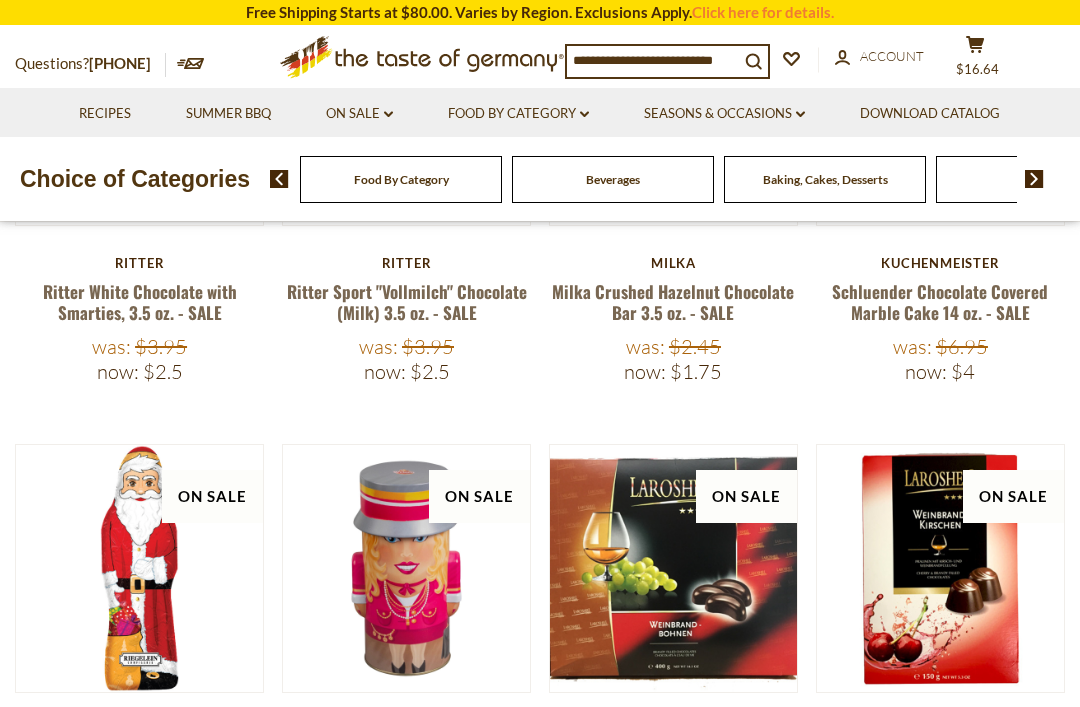 scroll, scrollTop: 349, scrollLeft: 0, axis: vertical 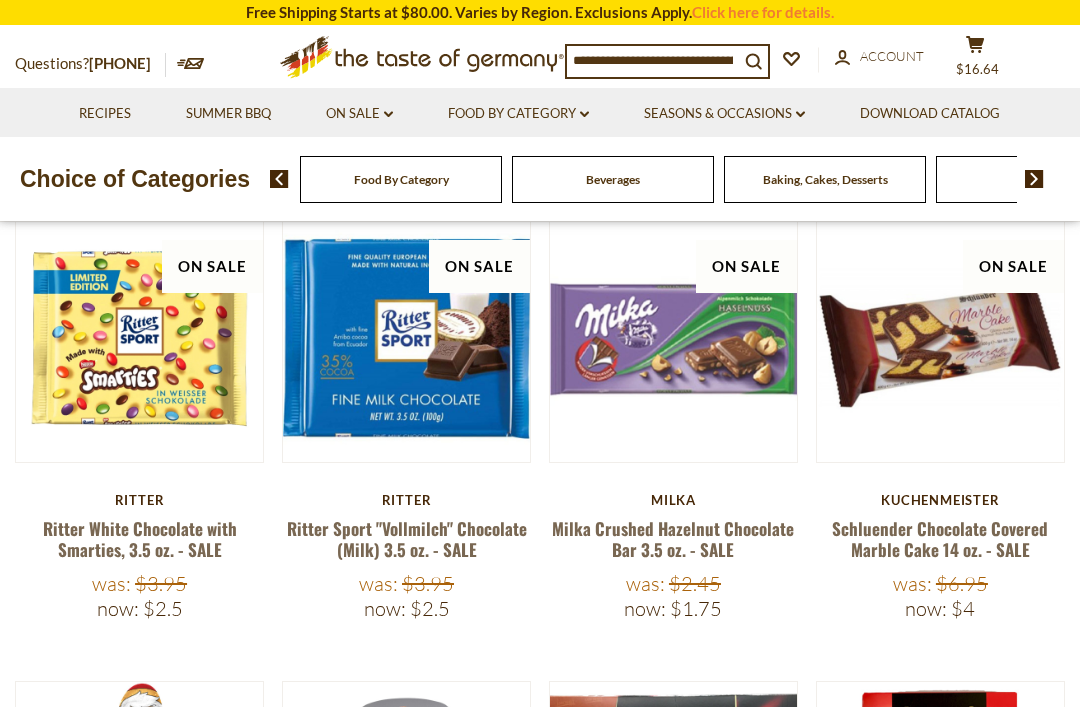 click on "Milka Crushed Hazelnut Chocolate Bar 3.5 oz. - SALE" at bounding box center (673, 539) 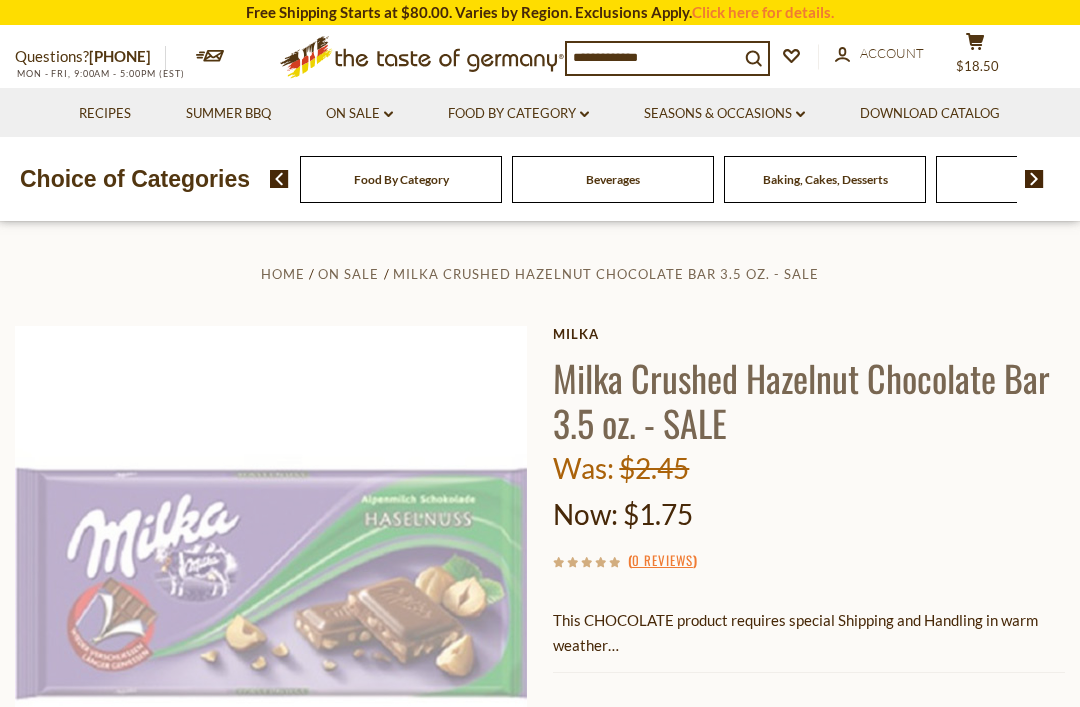 scroll, scrollTop: 0, scrollLeft: 0, axis: both 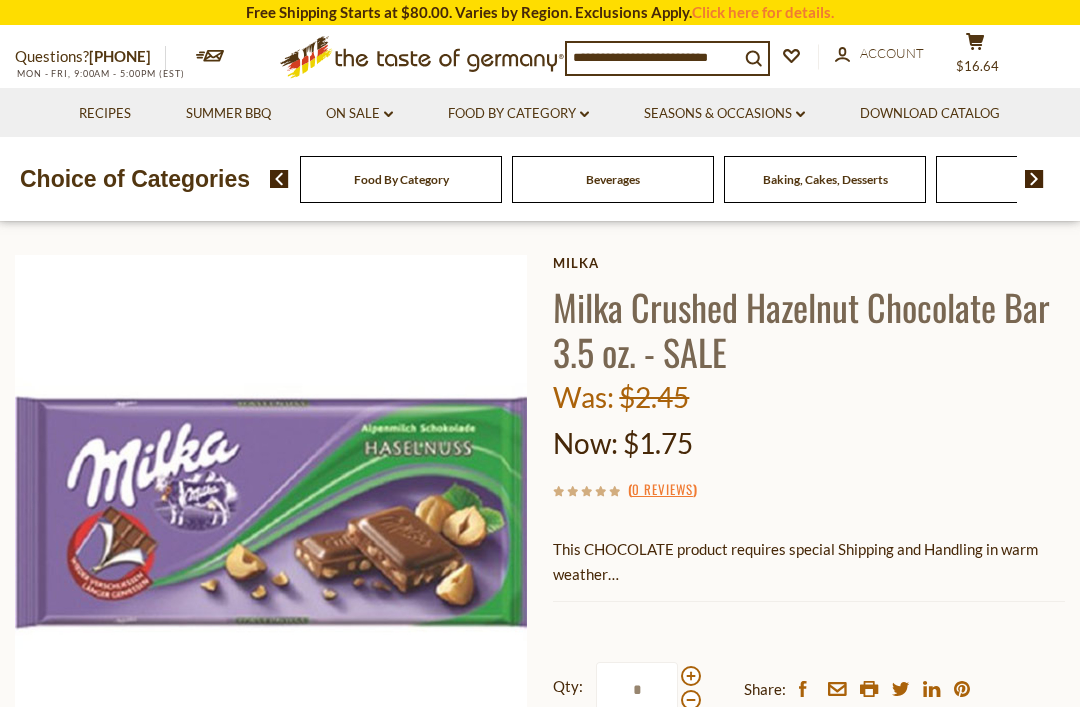 click on "cart
$16.64" at bounding box center (975, 57) 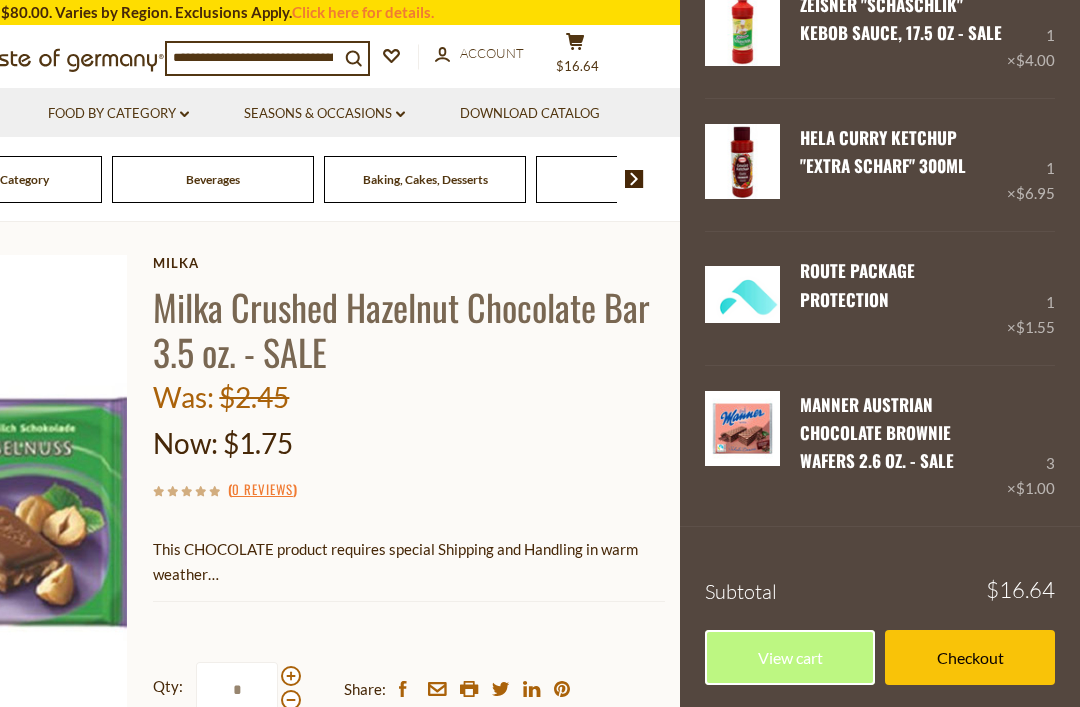 scroll, scrollTop: 269, scrollLeft: 0, axis: vertical 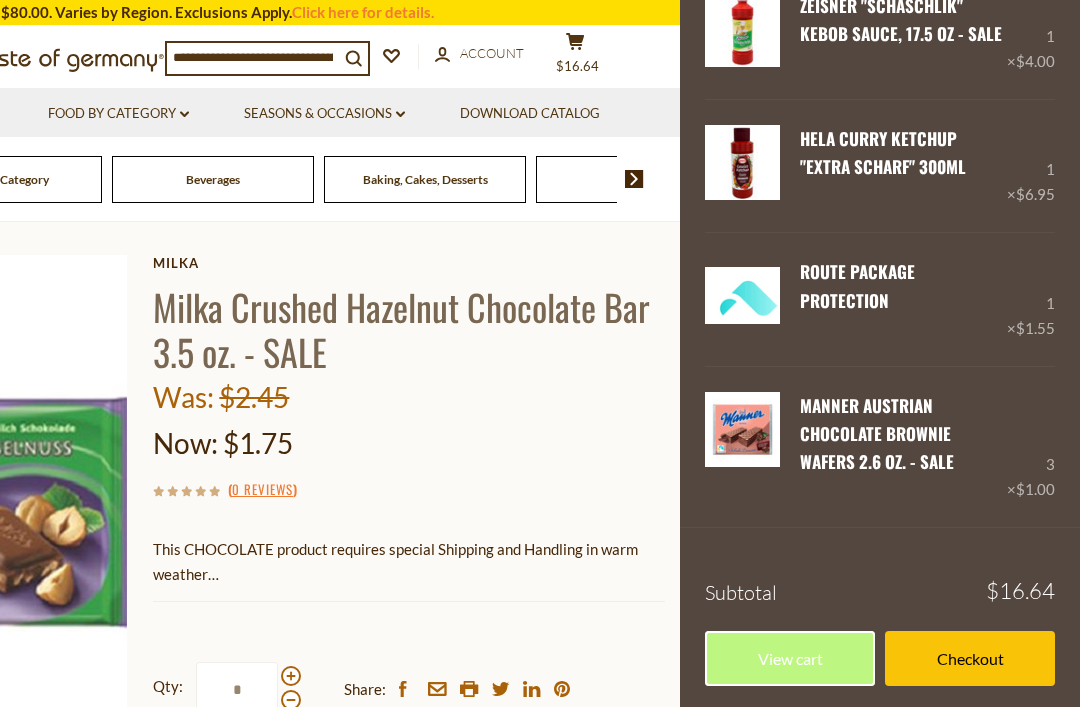 click on "Checkout" at bounding box center [970, 658] 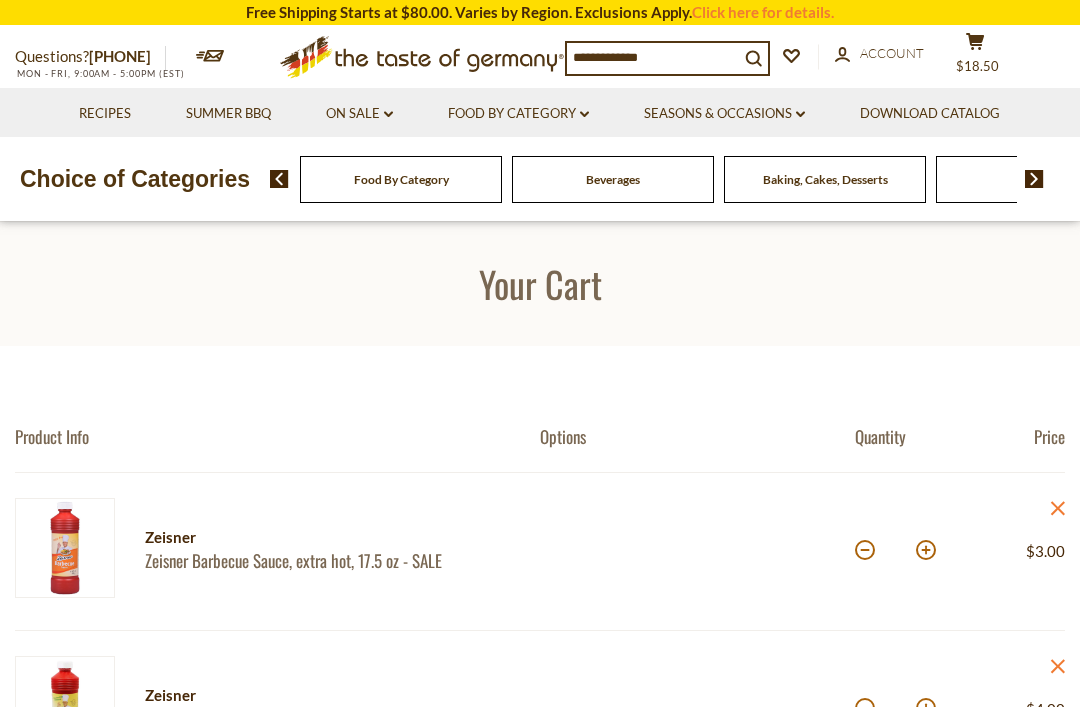 scroll, scrollTop: 0, scrollLeft: 0, axis: both 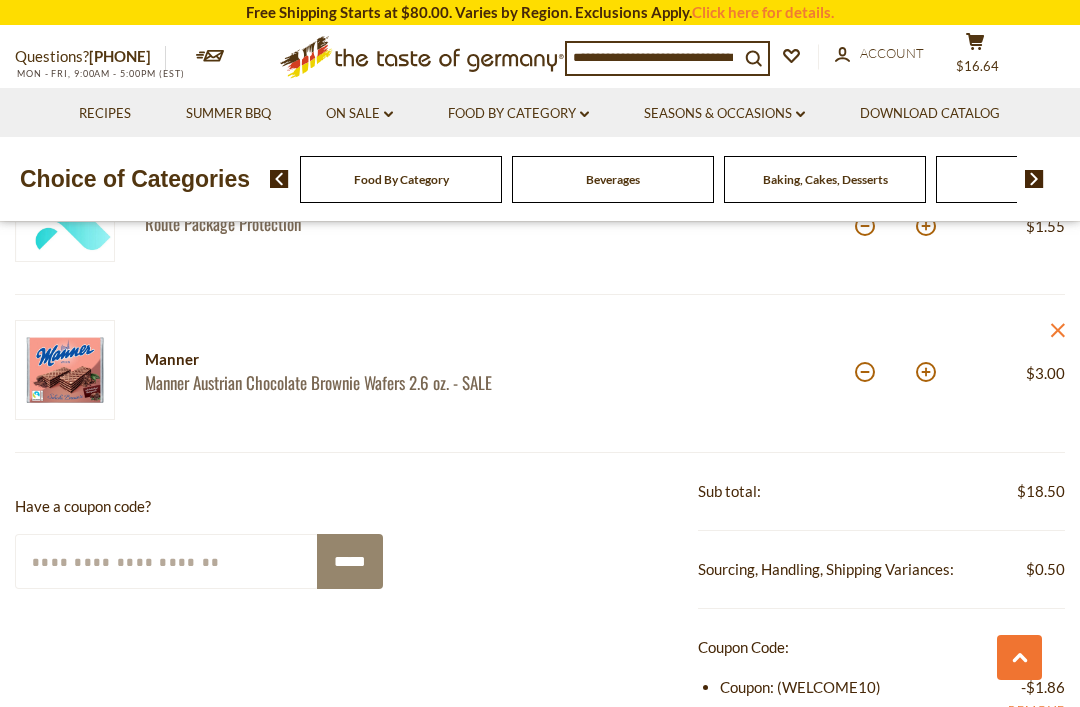 click at bounding box center (926, 372) 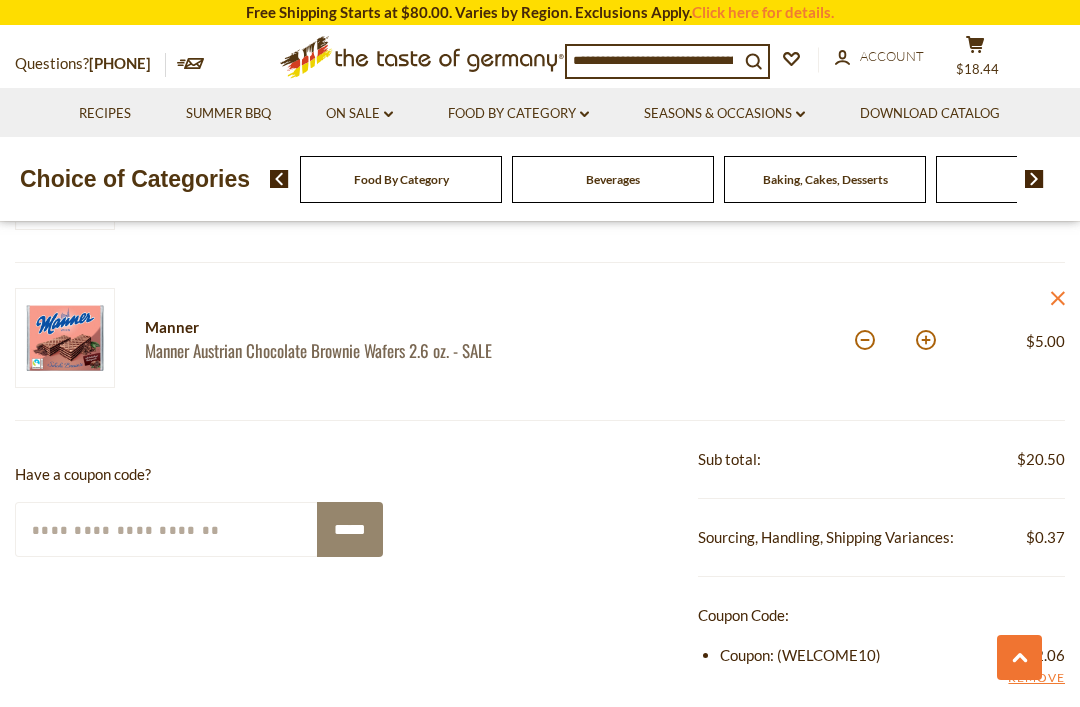 scroll, scrollTop: 1130, scrollLeft: 0, axis: vertical 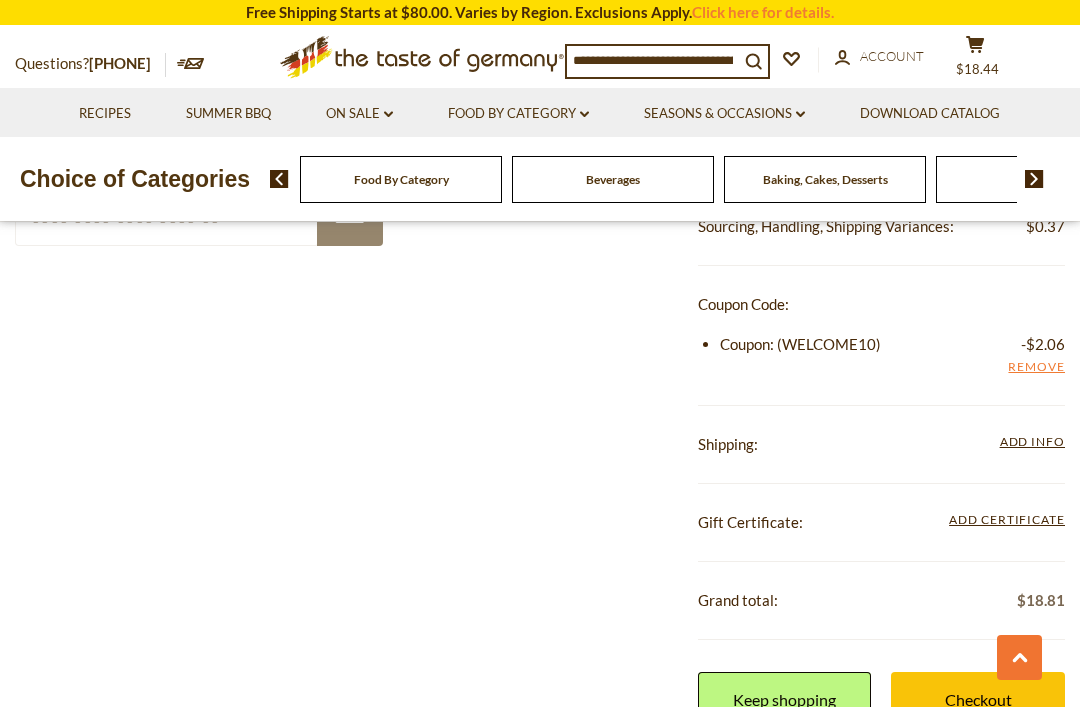 click on "Checkout" at bounding box center (978, 699) 